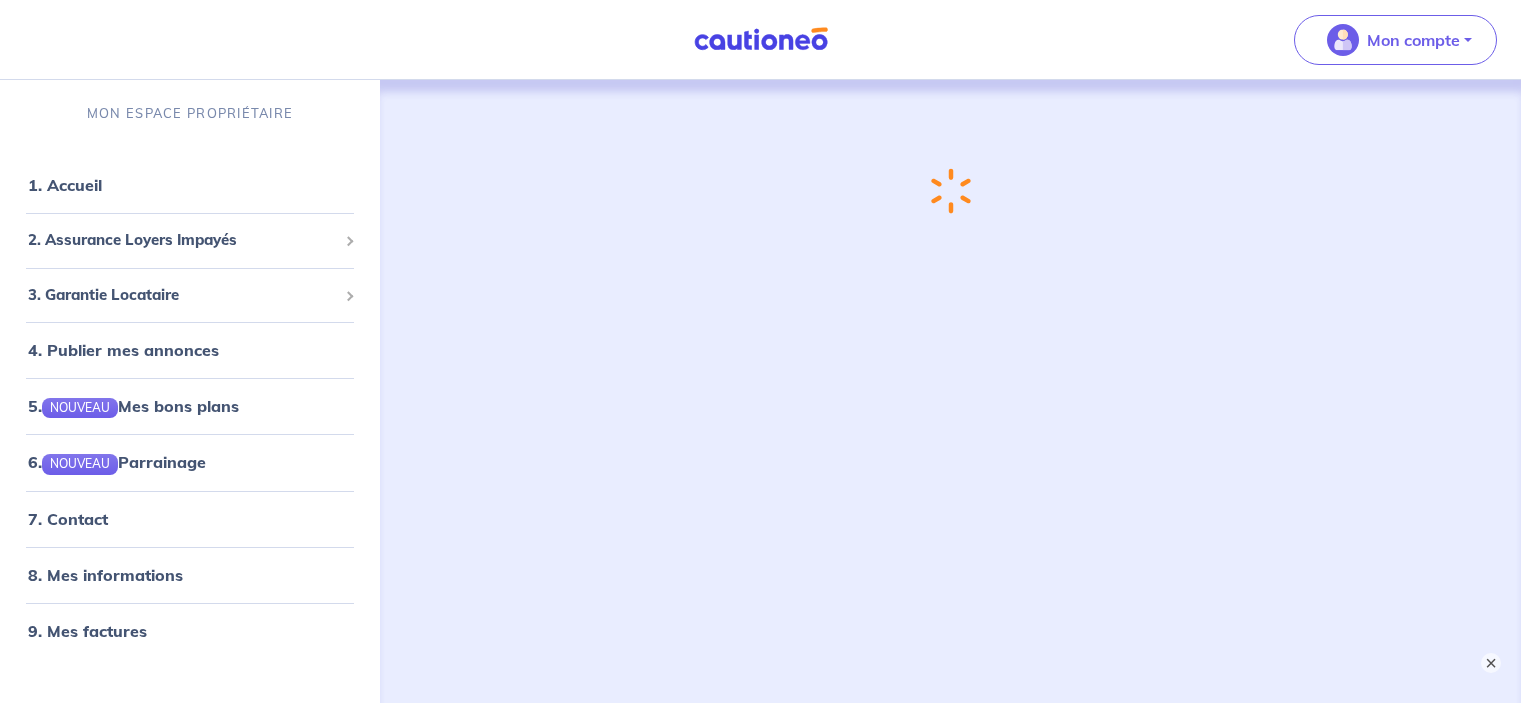scroll, scrollTop: 0, scrollLeft: 0, axis: both 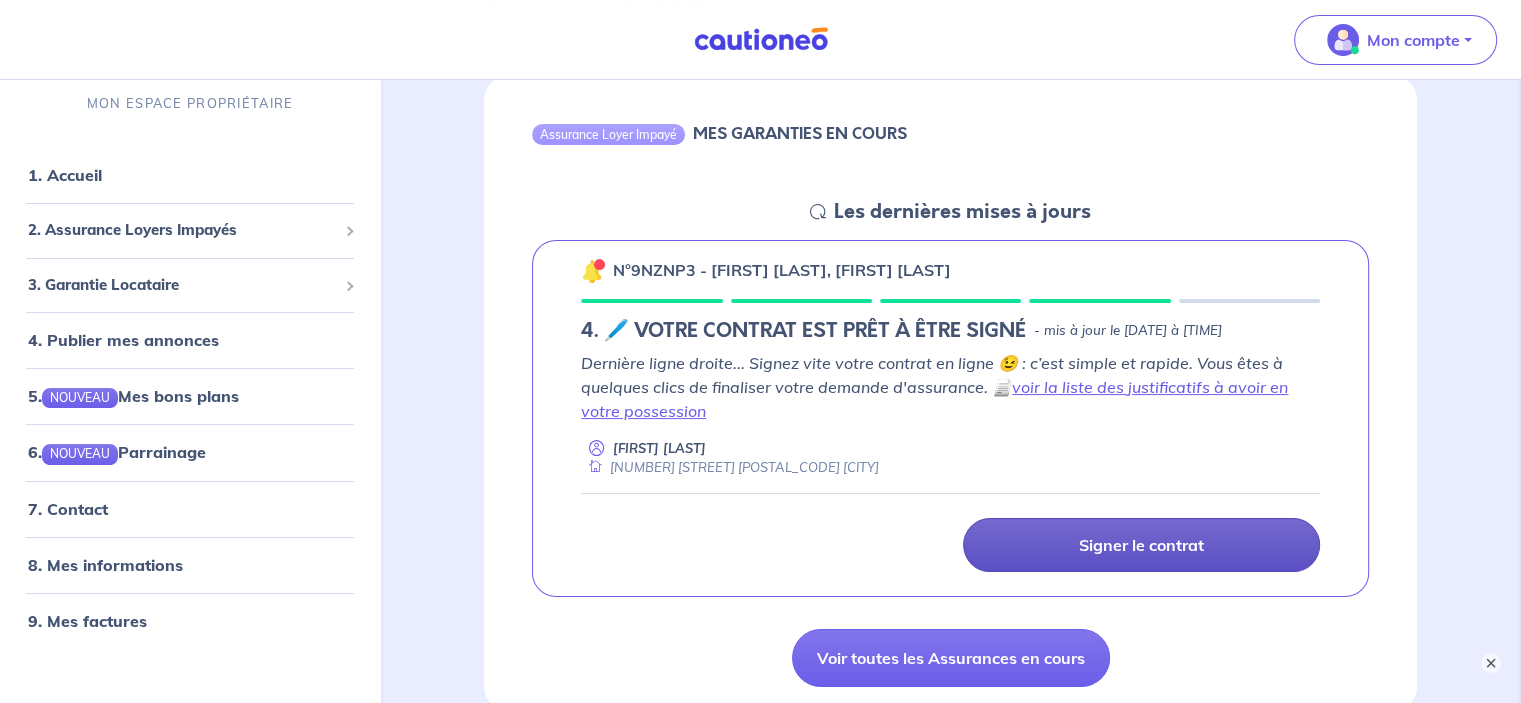 click on "Signer le contrat" at bounding box center [1141, 545] 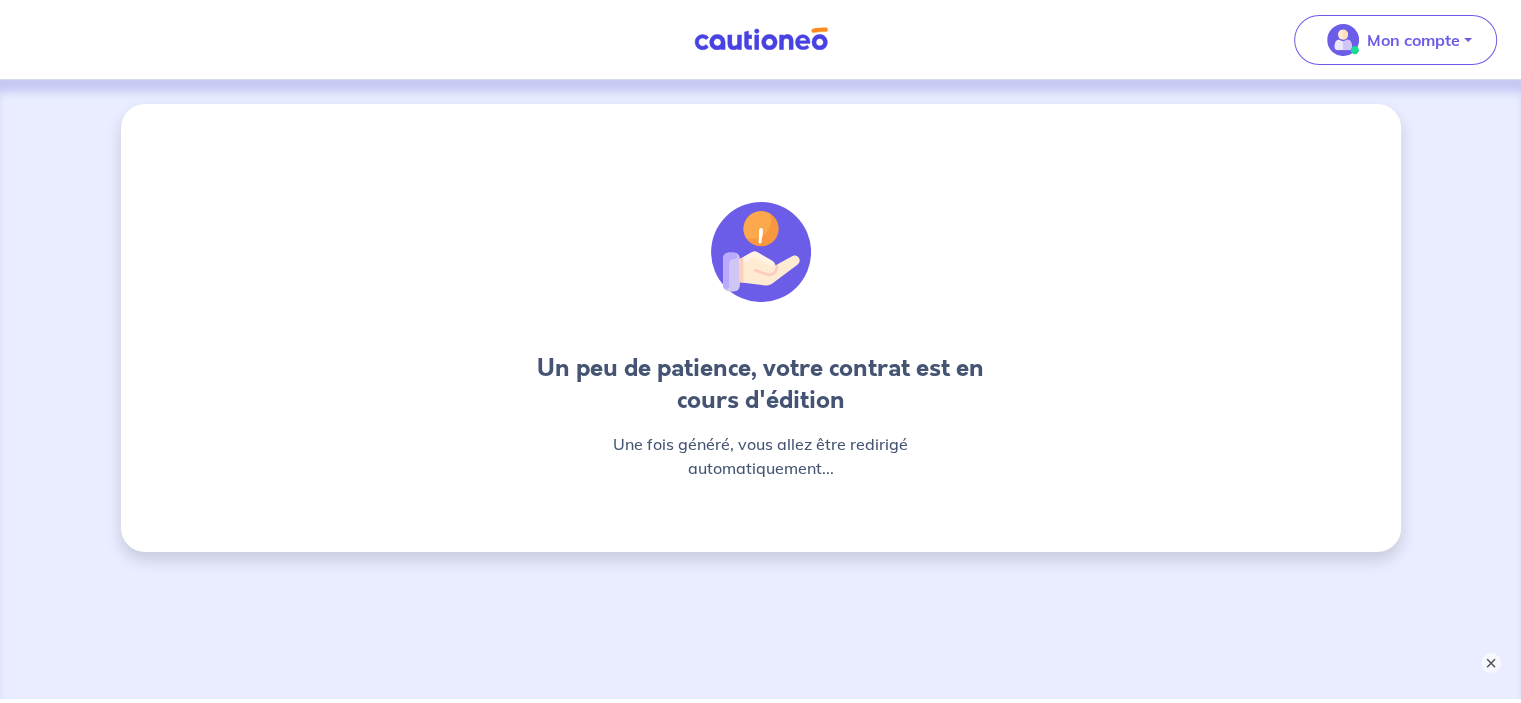 scroll, scrollTop: 76, scrollLeft: 0, axis: vertical 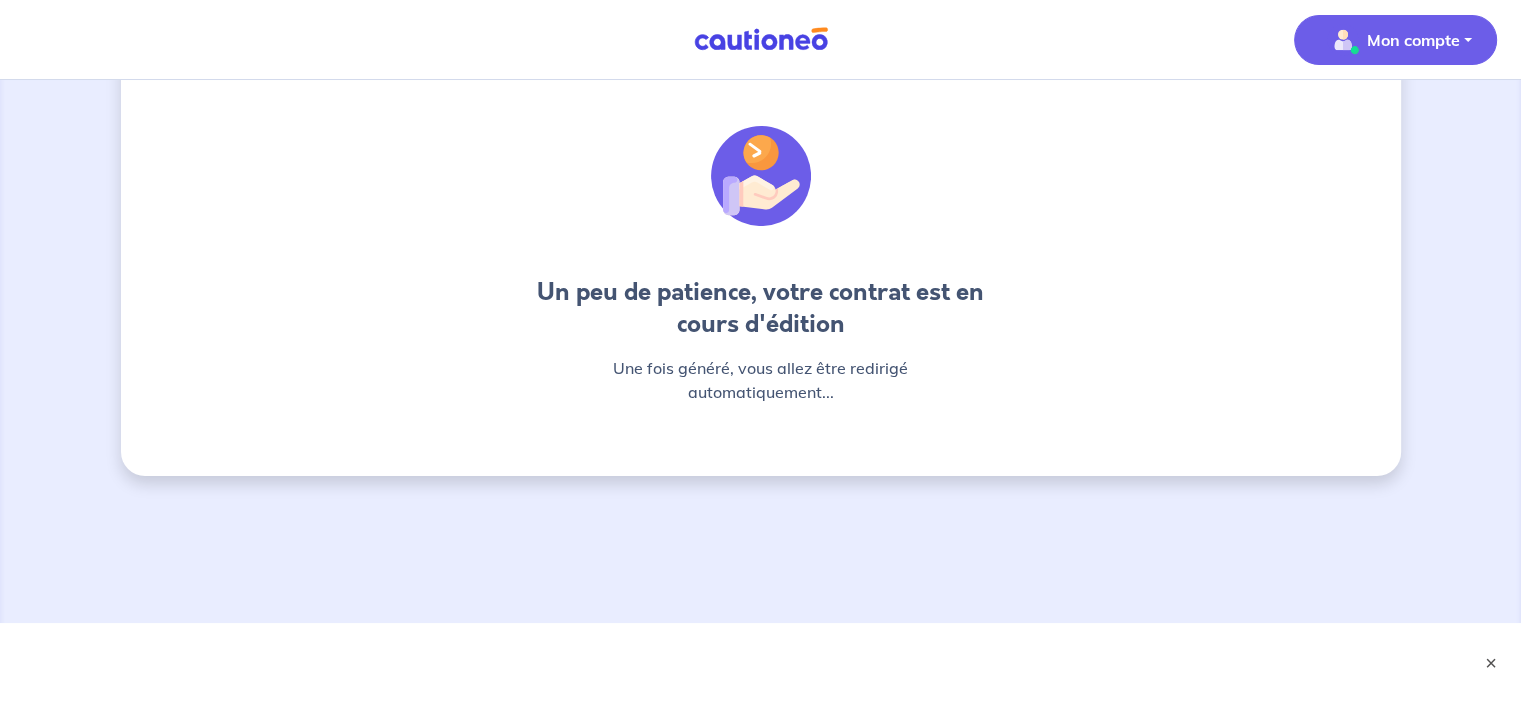 click on "Mon compte" at bounding box center (1413, 40) 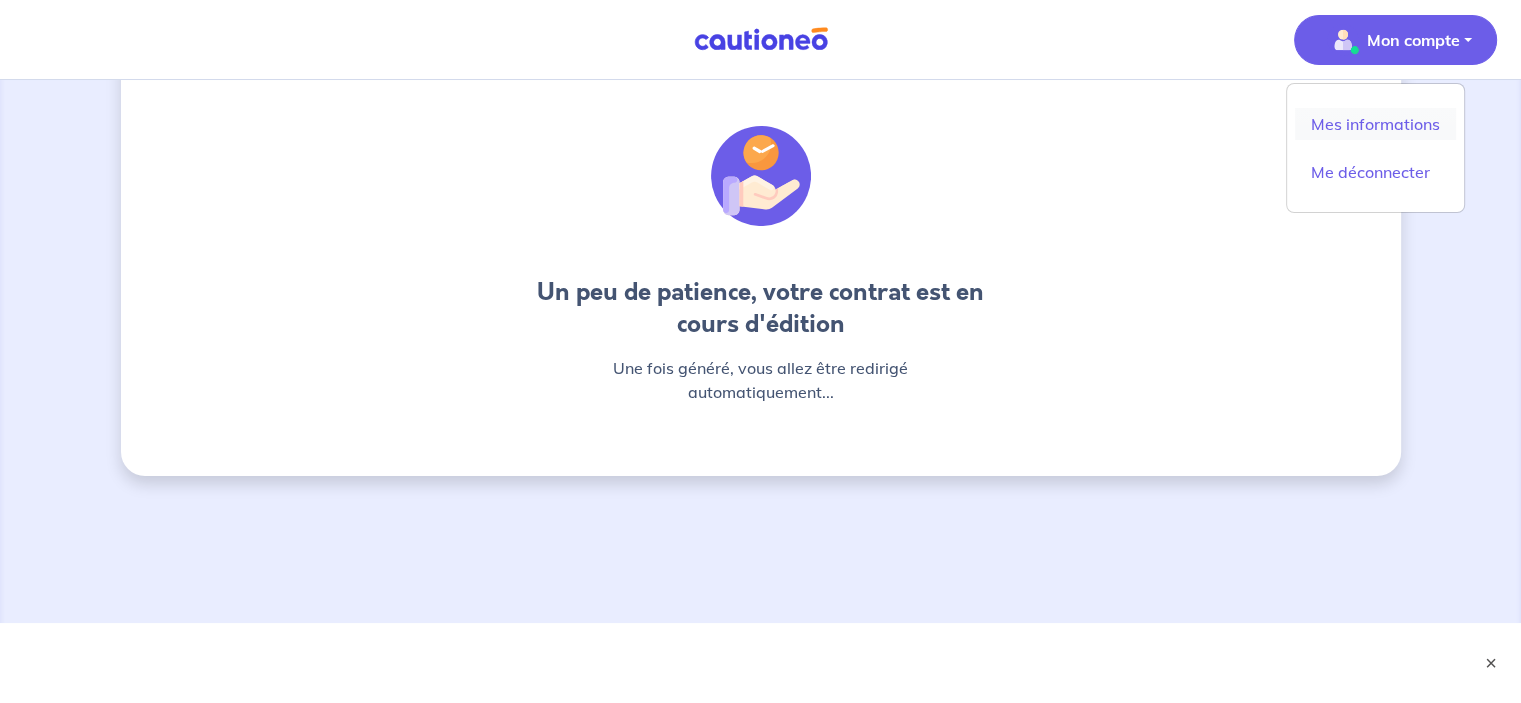 click on "Mes informations" at bounding box center (1375, 124) 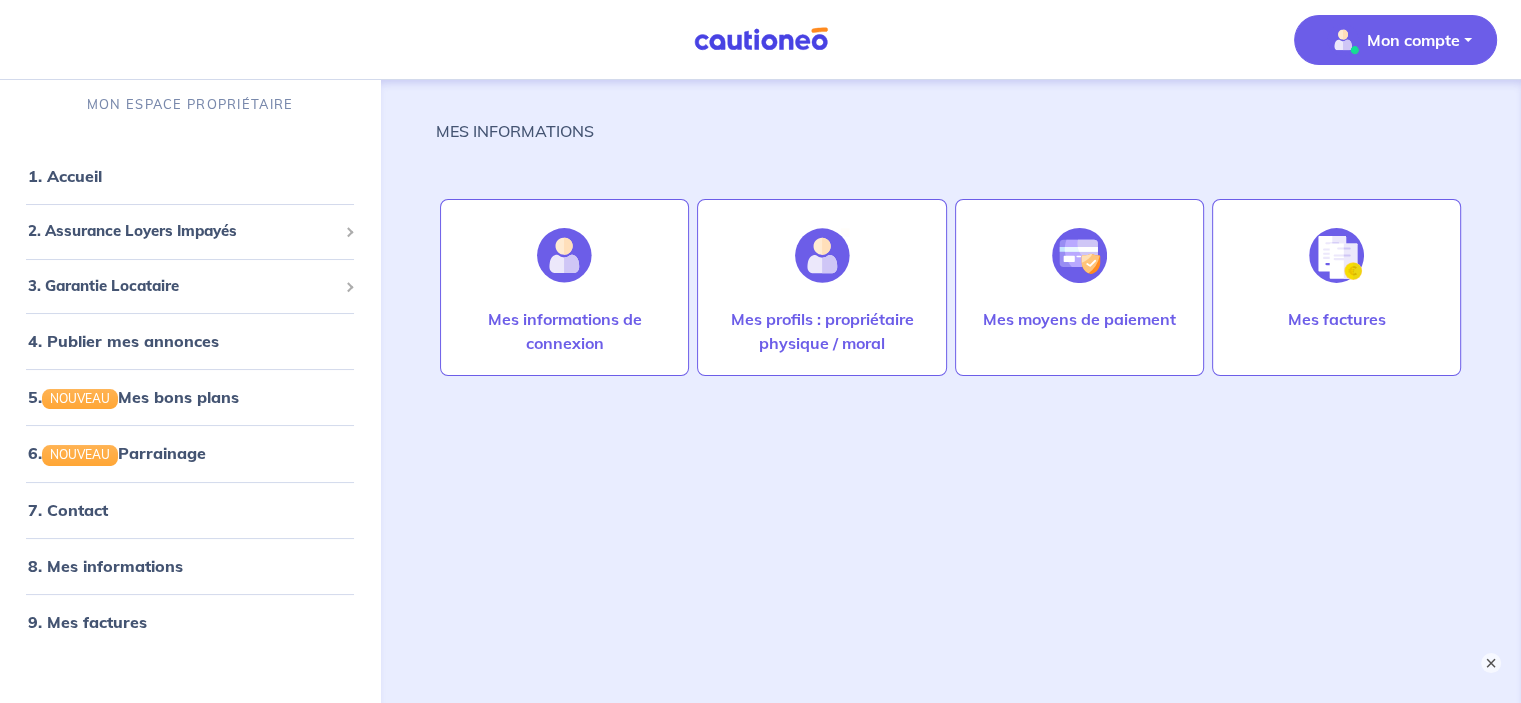 scroll, scrollTop: 0, scrollLeft: 0, axis: both 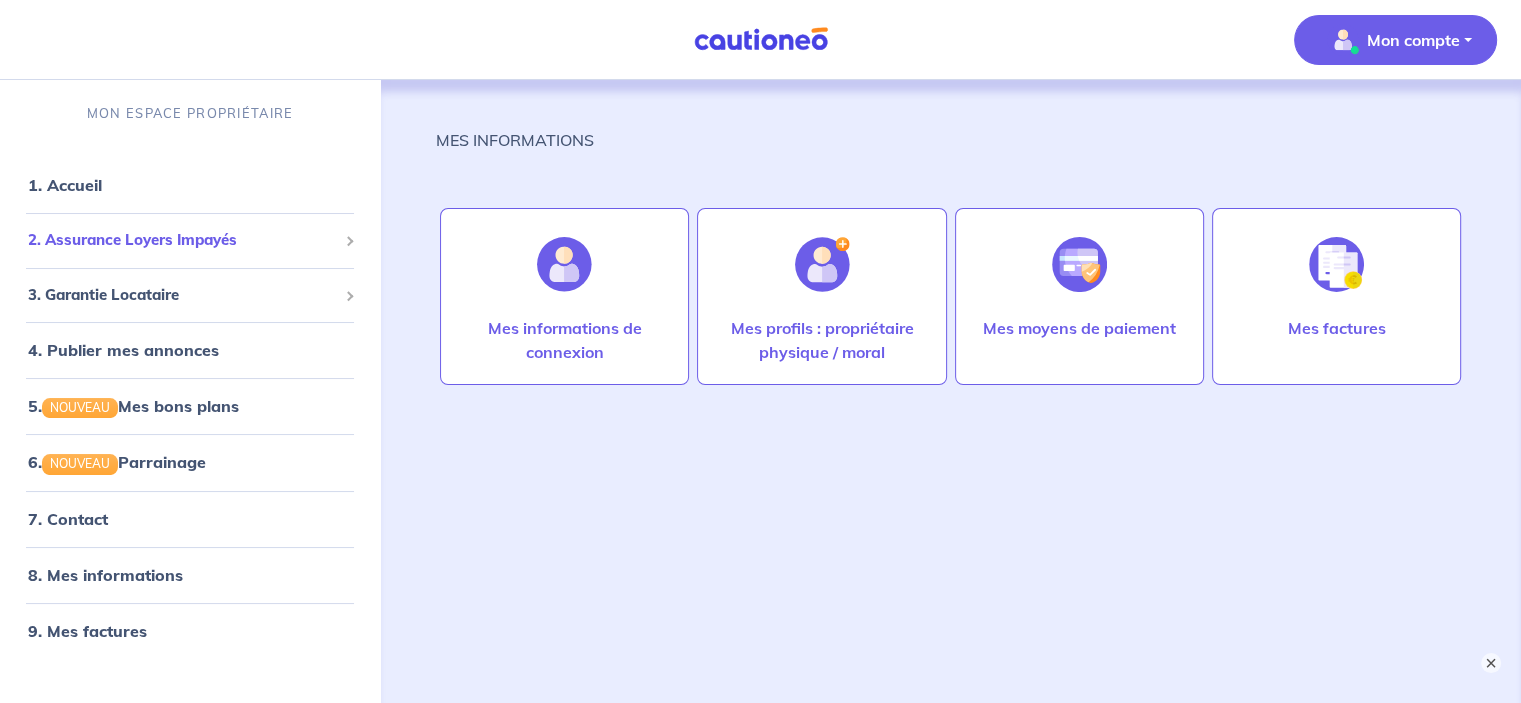 click on "2. Assurance Loyers Impayés" at bounding box center (182, 240) 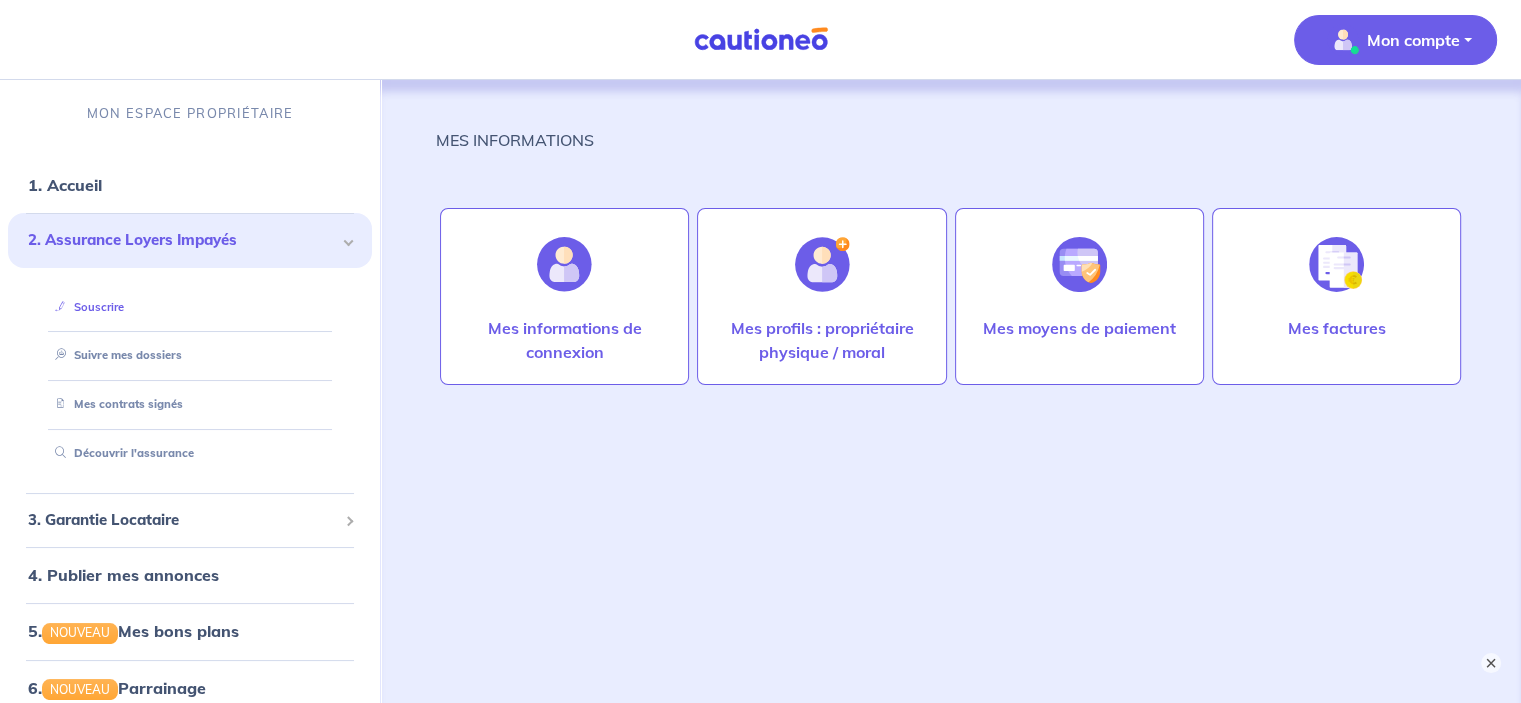 click on "Souscrire" at bounding box center [85, 307] 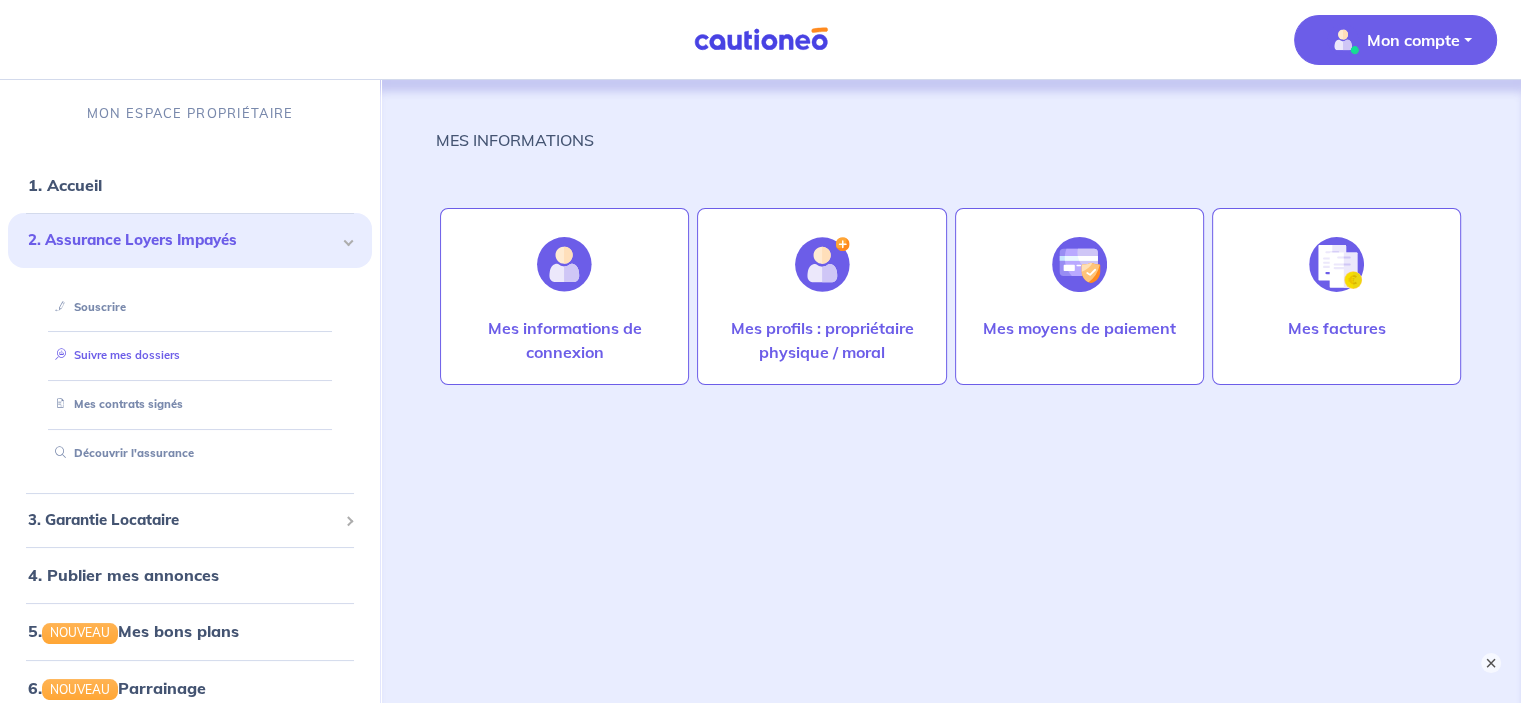 click on "Suivre mes dossiers" at bounding box center (113, 355) 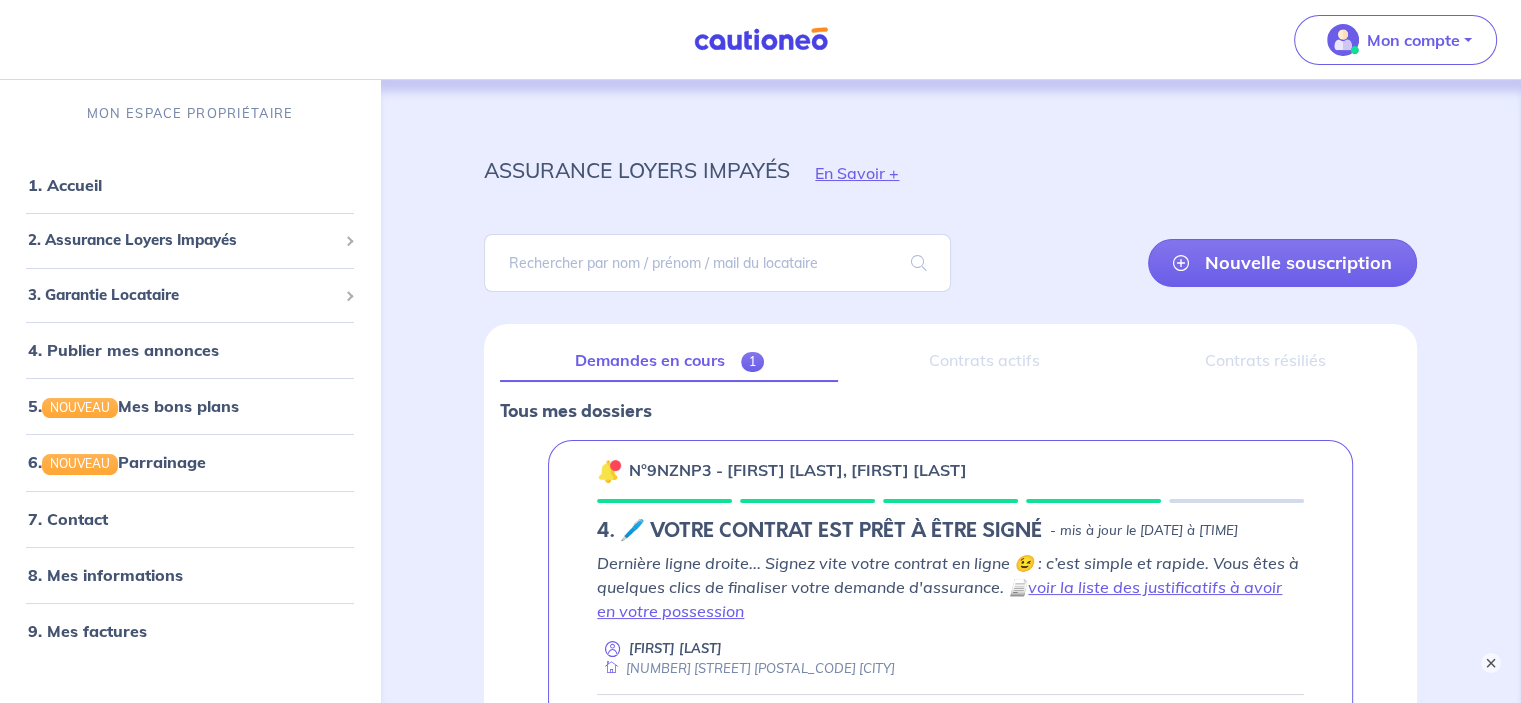 scroll, scrollTop: 100, scrollLeft: 0, axis: vertical 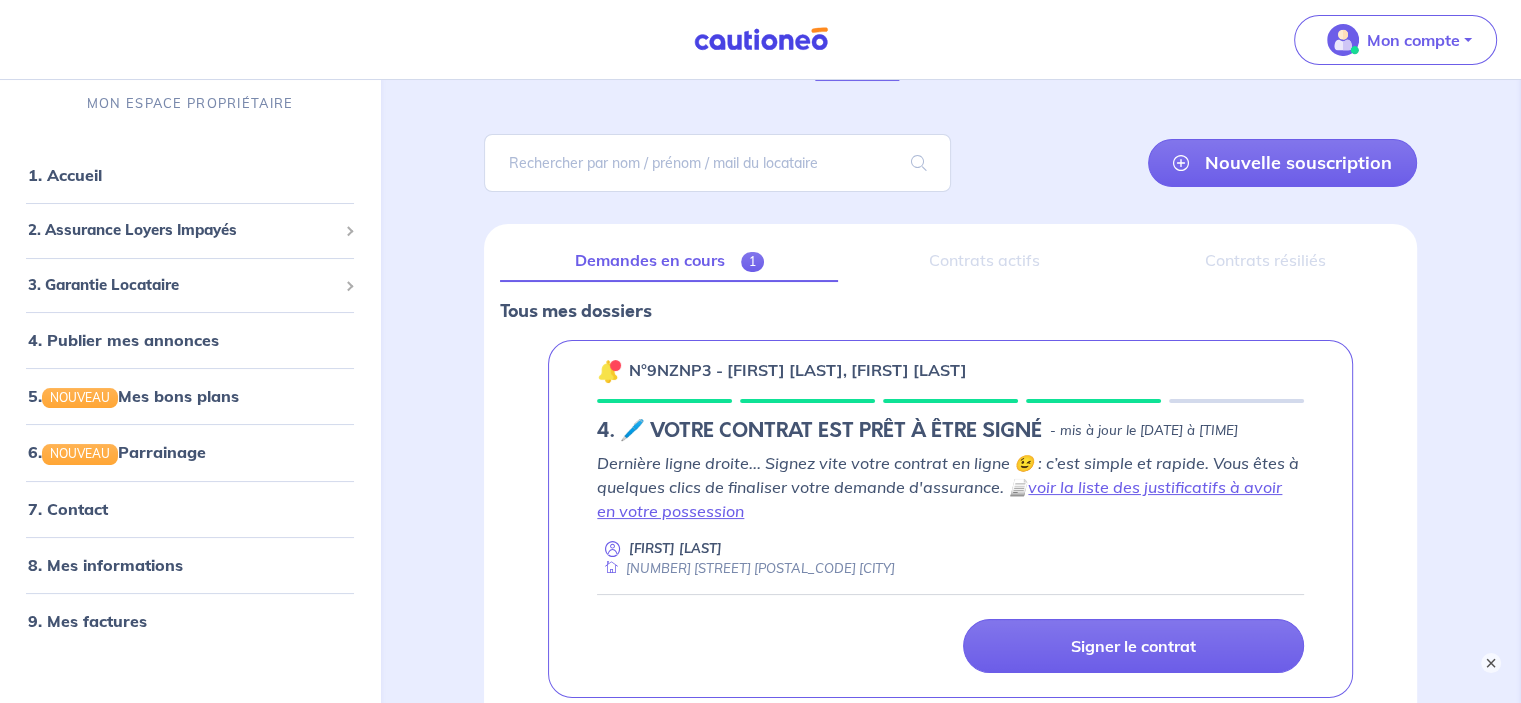 click on "Demandes en cours 1" at bounding box center (669, 261) 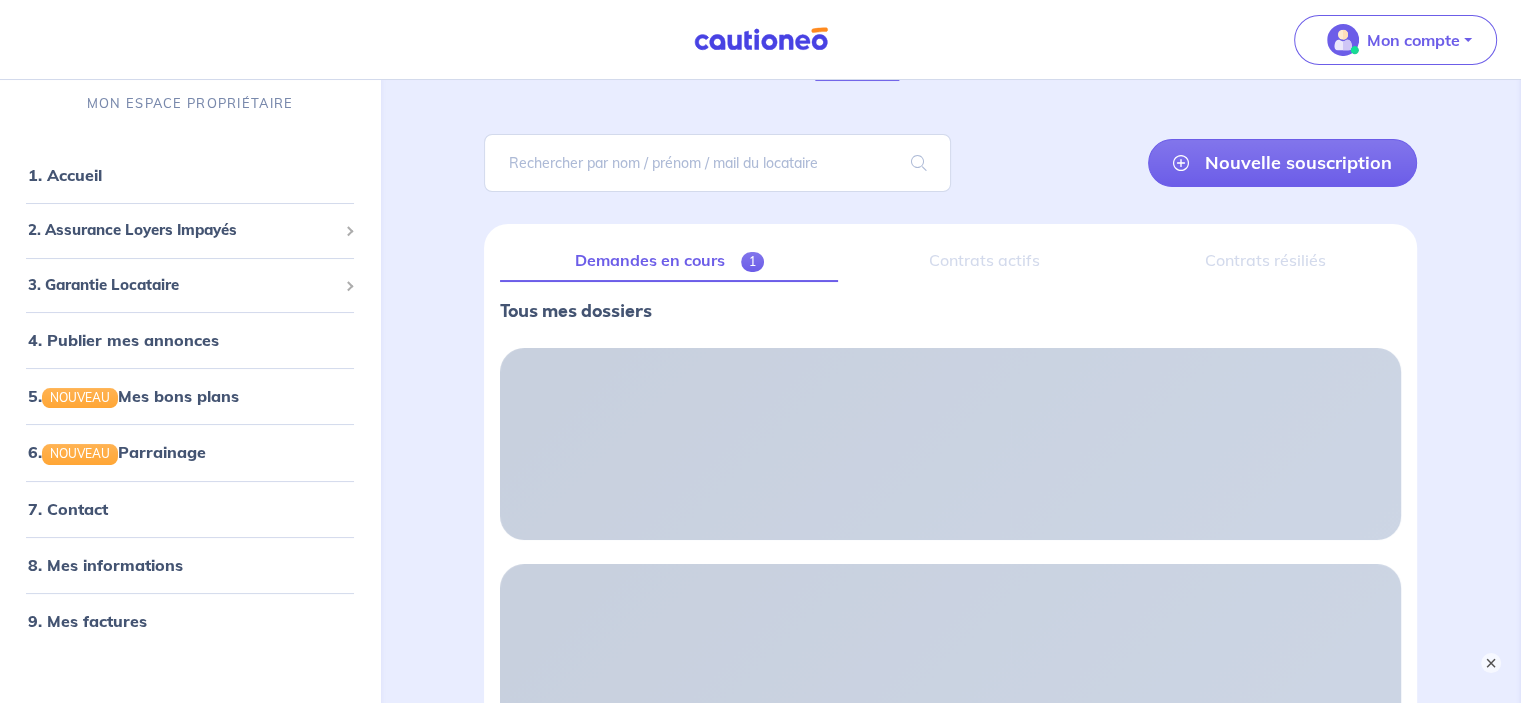 scroll, scrollTop: 0, scrollLeft: 0, axis: both 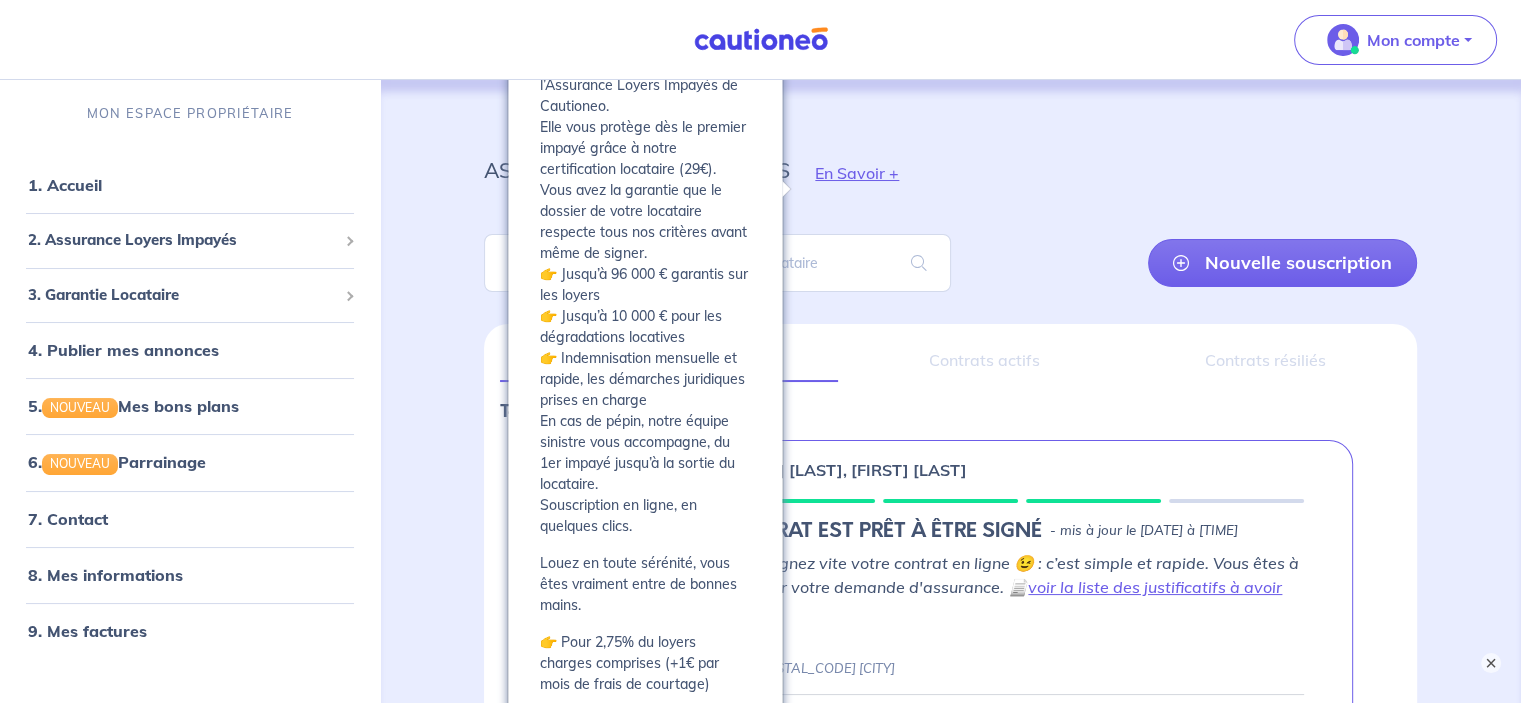 click on "En Savoir +" at bounding box center (857, 173) 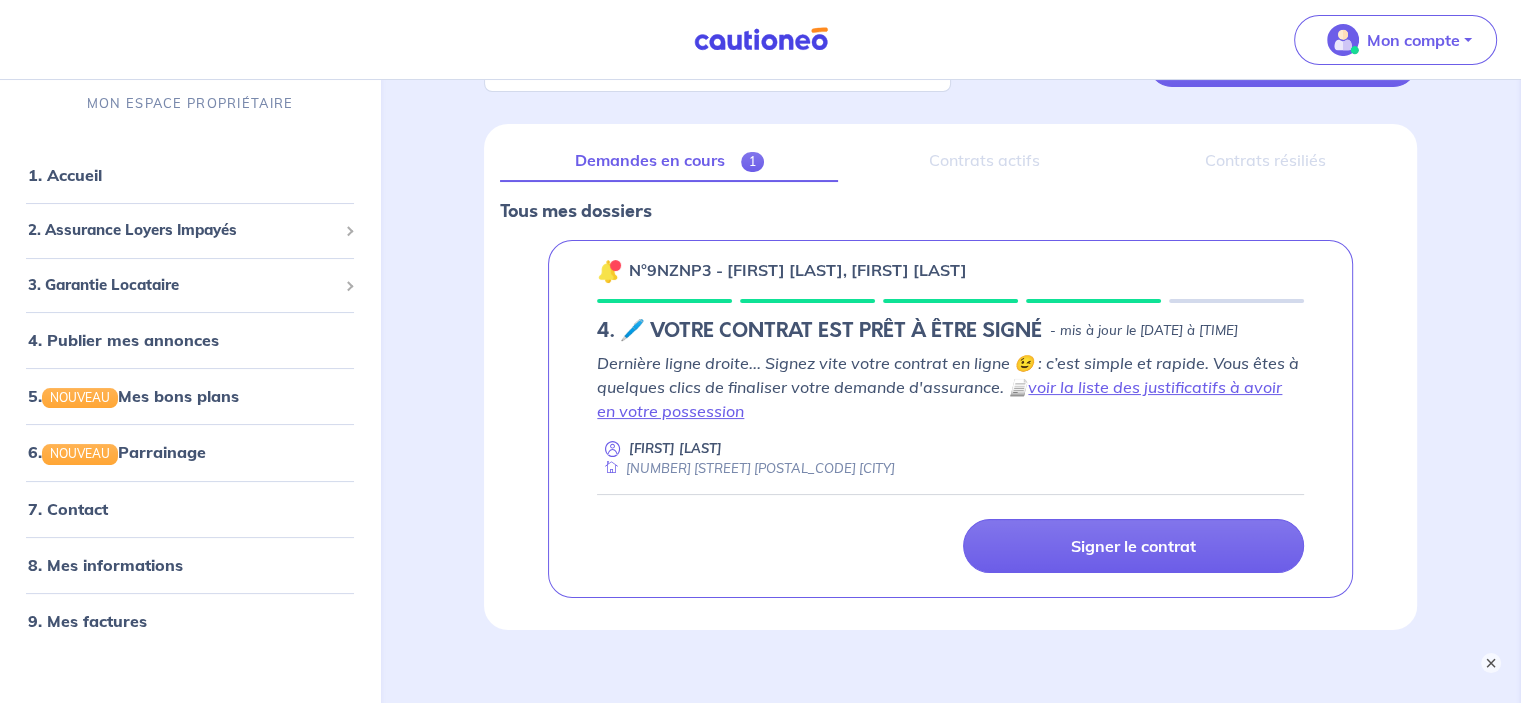 scroll, scrollTop: 300, scrollLeft: 0, axis: vertical 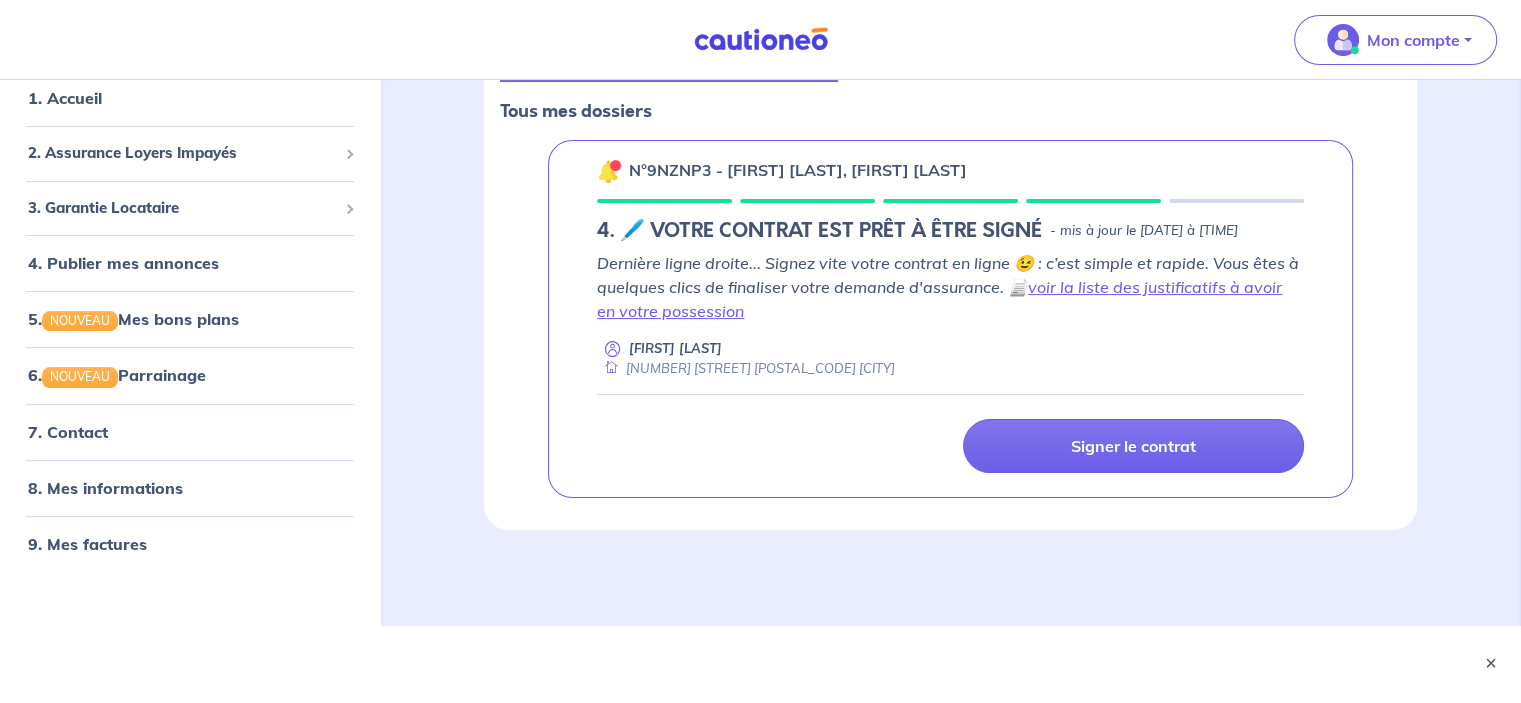 click on "4. 🖊️ VOTRE CONTRAT EST PRÊT À ÊTRE SIGNÉ" at bounding box center (819, 231) 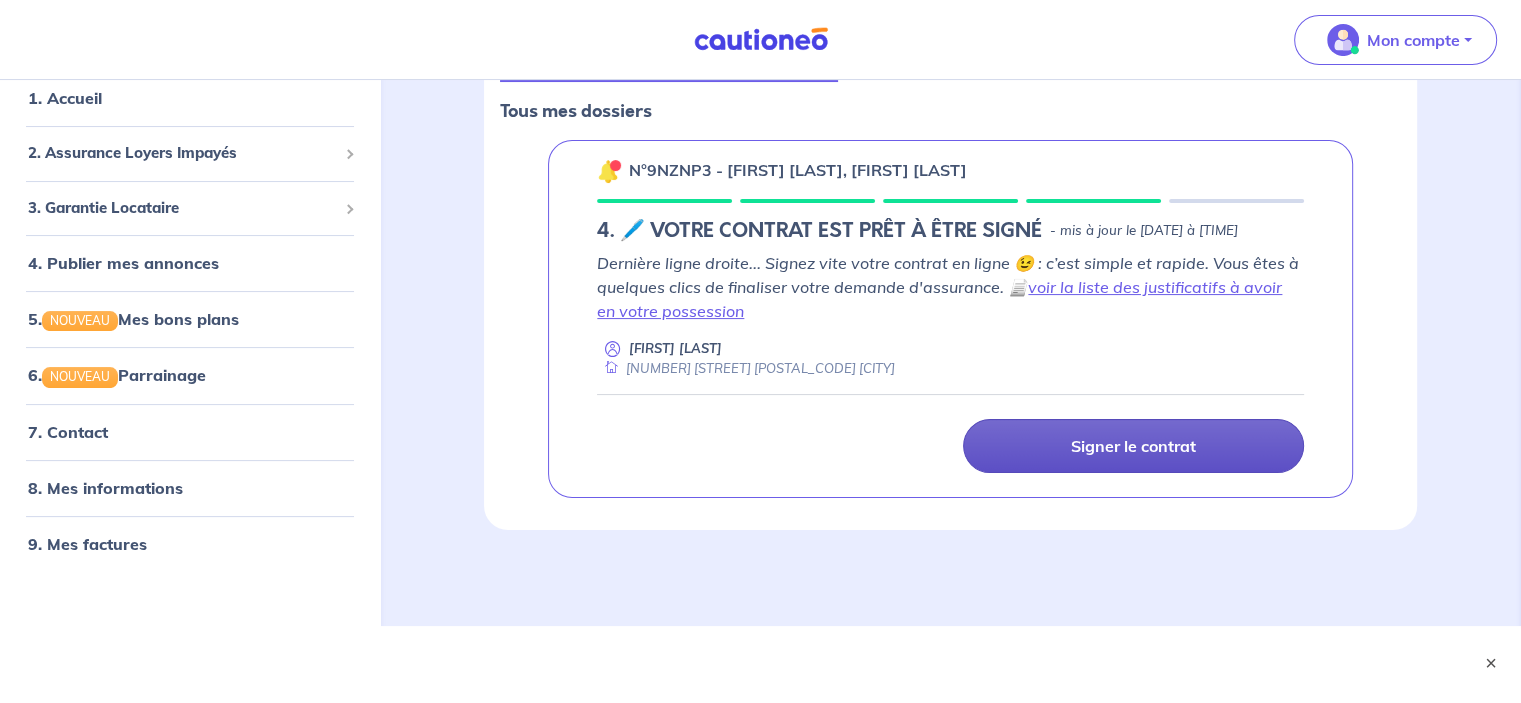 click on "Signer le contrat" at bounding box center (1133, 446) 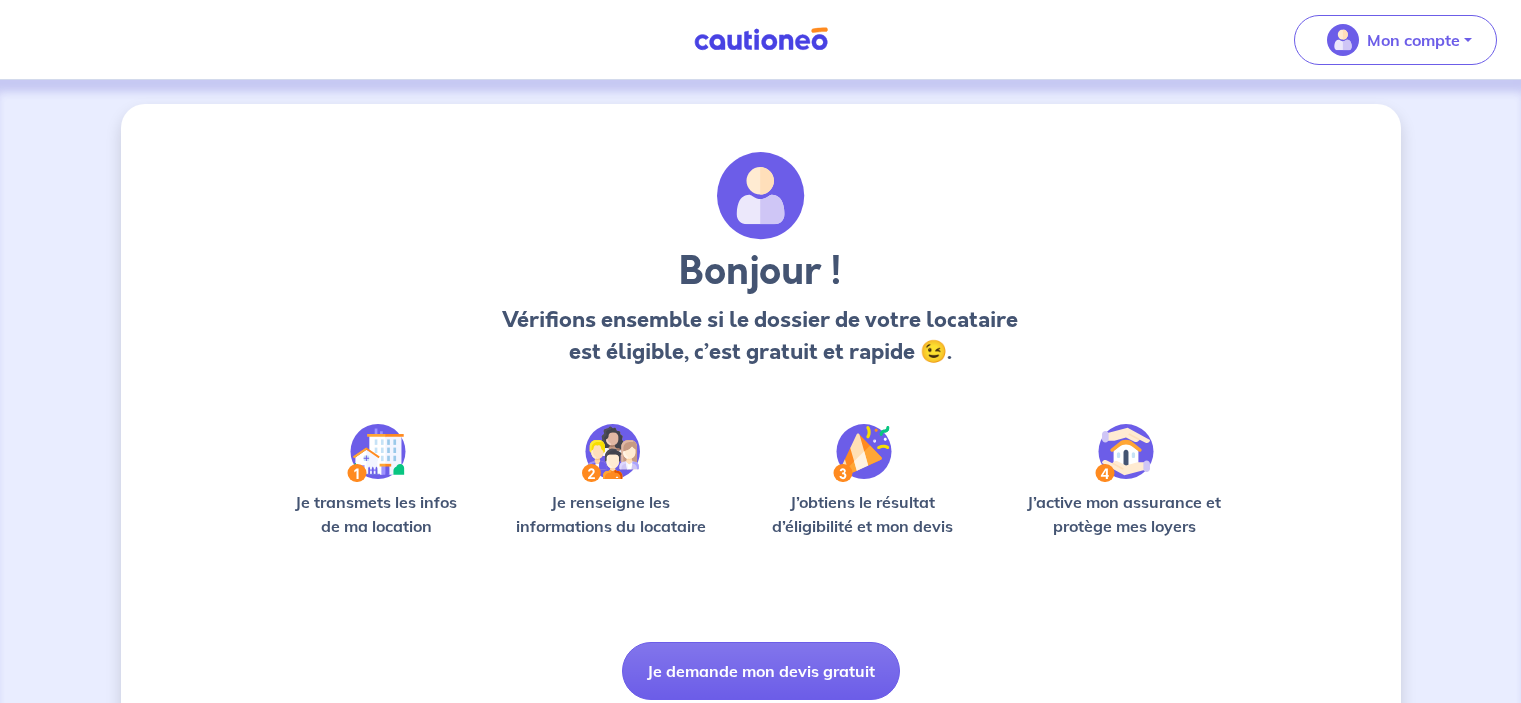 scroll, scrollTop: 0, scrollLeft: 0, axis: both 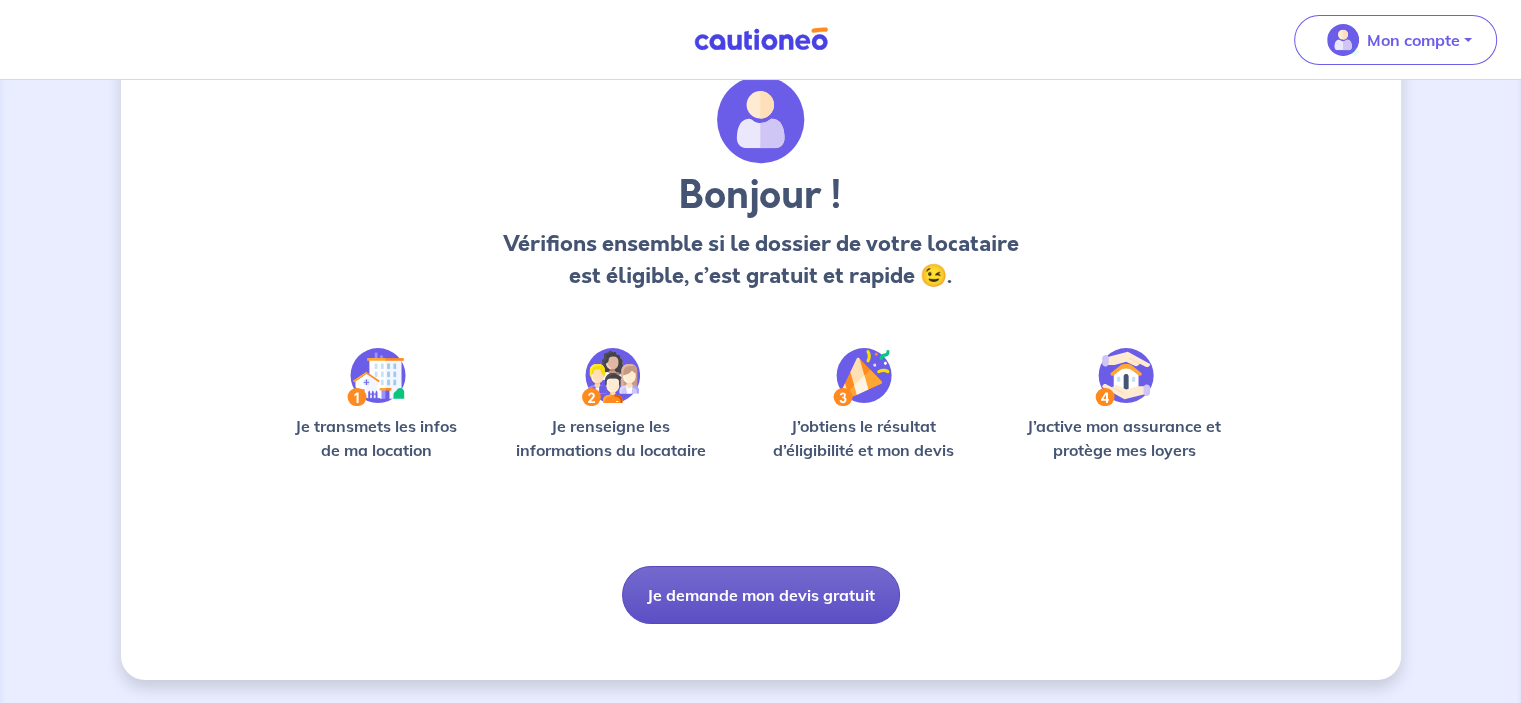 click on "Je demande mon devis gratuit" at bounding box center (761, 595) 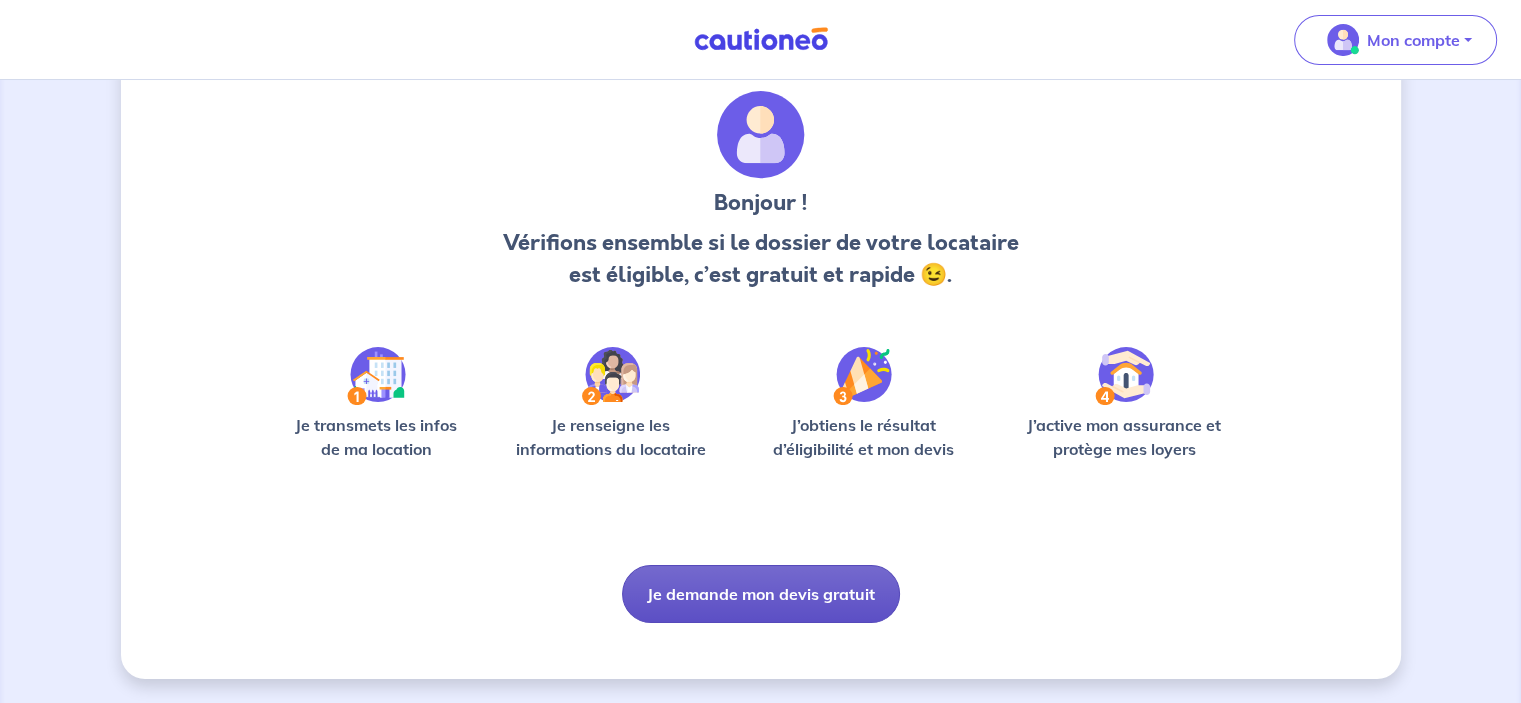 scroll, scrollTop: 0, scrollLeft: 0, axis: both 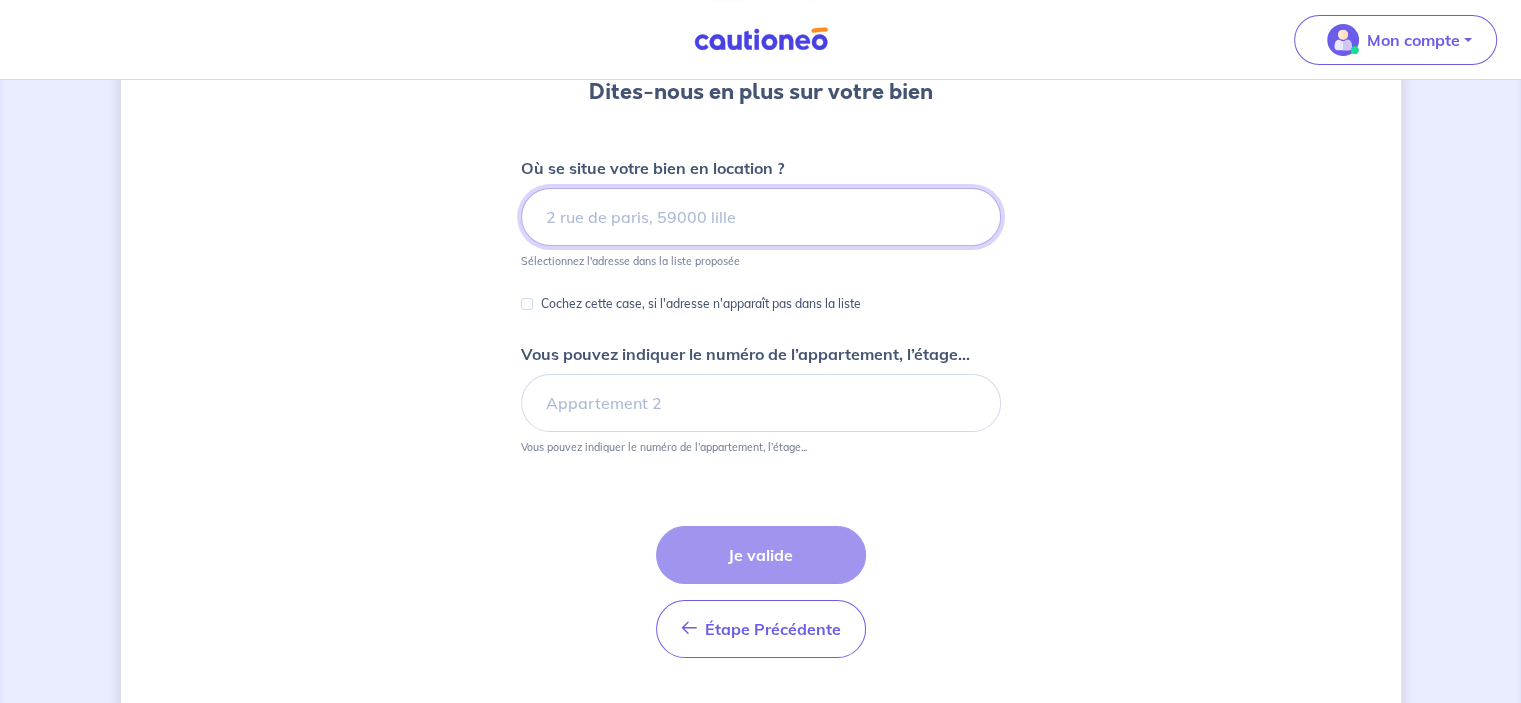 click at bounding box center [761, 217] 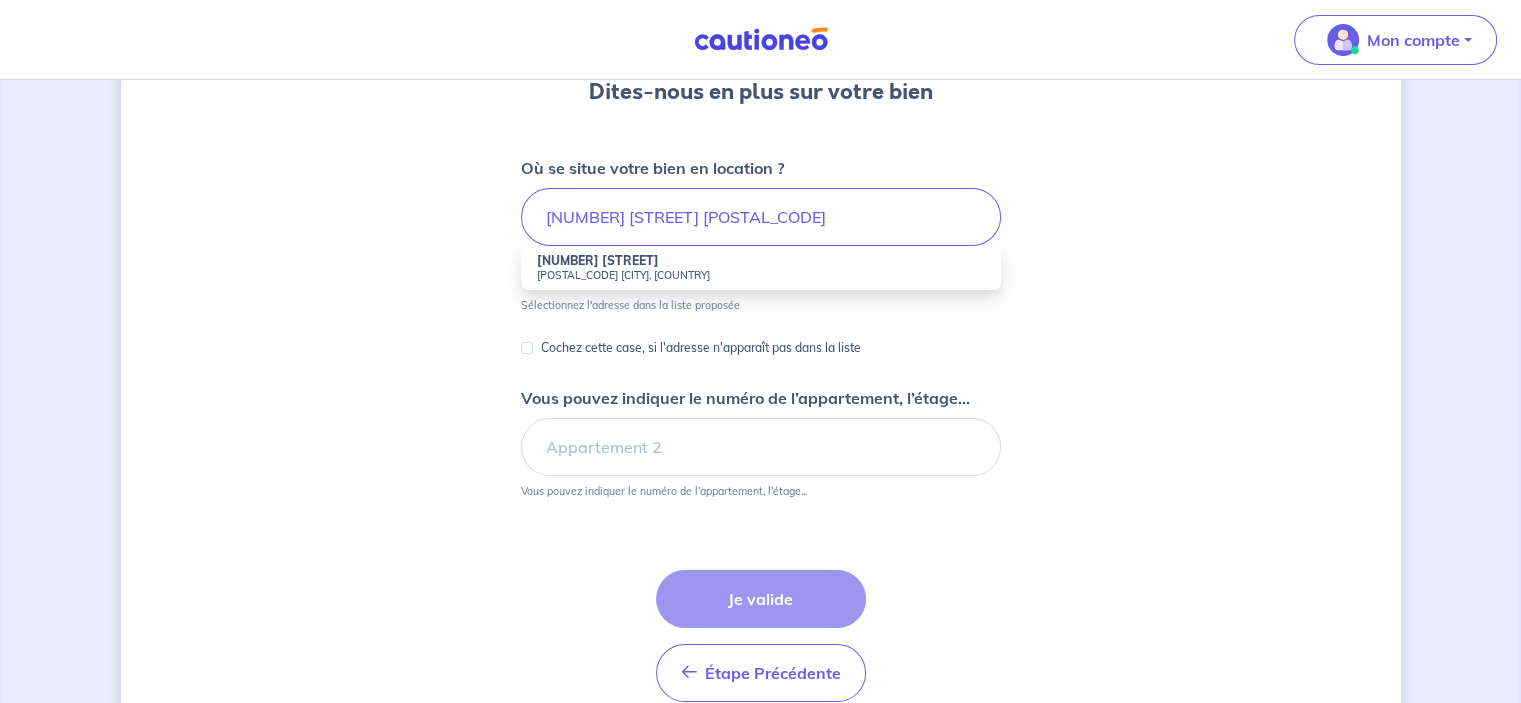click on "[NUMBER] [STREET]   [POSTAL_CODE] [CITY], [COUNTRY]" at bounding box center (761, 268) 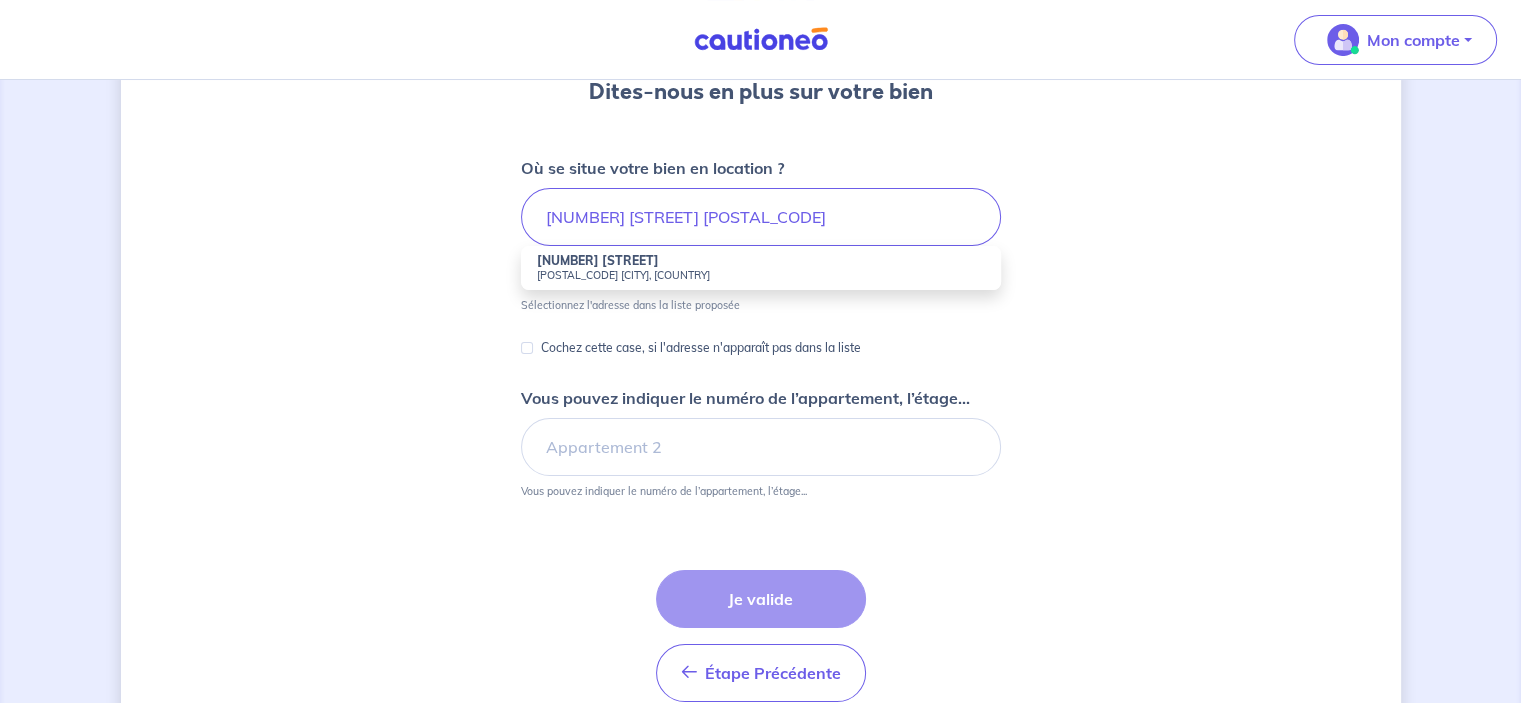 type on "[NUMBER] [STREET], [POSTAL_CODE] [CITY], [COUNTRY]" 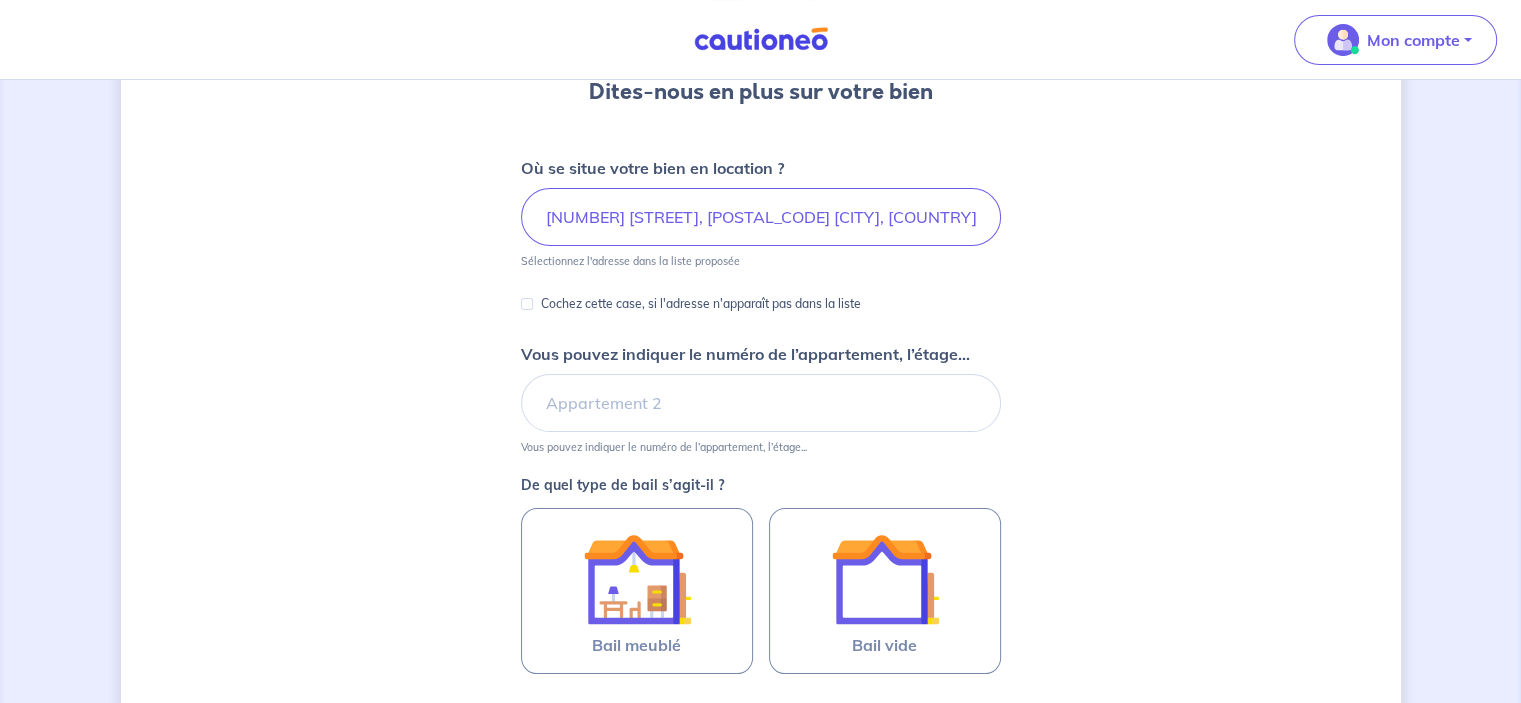 scroll, scrollTop: 471, scrollLeft: 0, axis: vertical 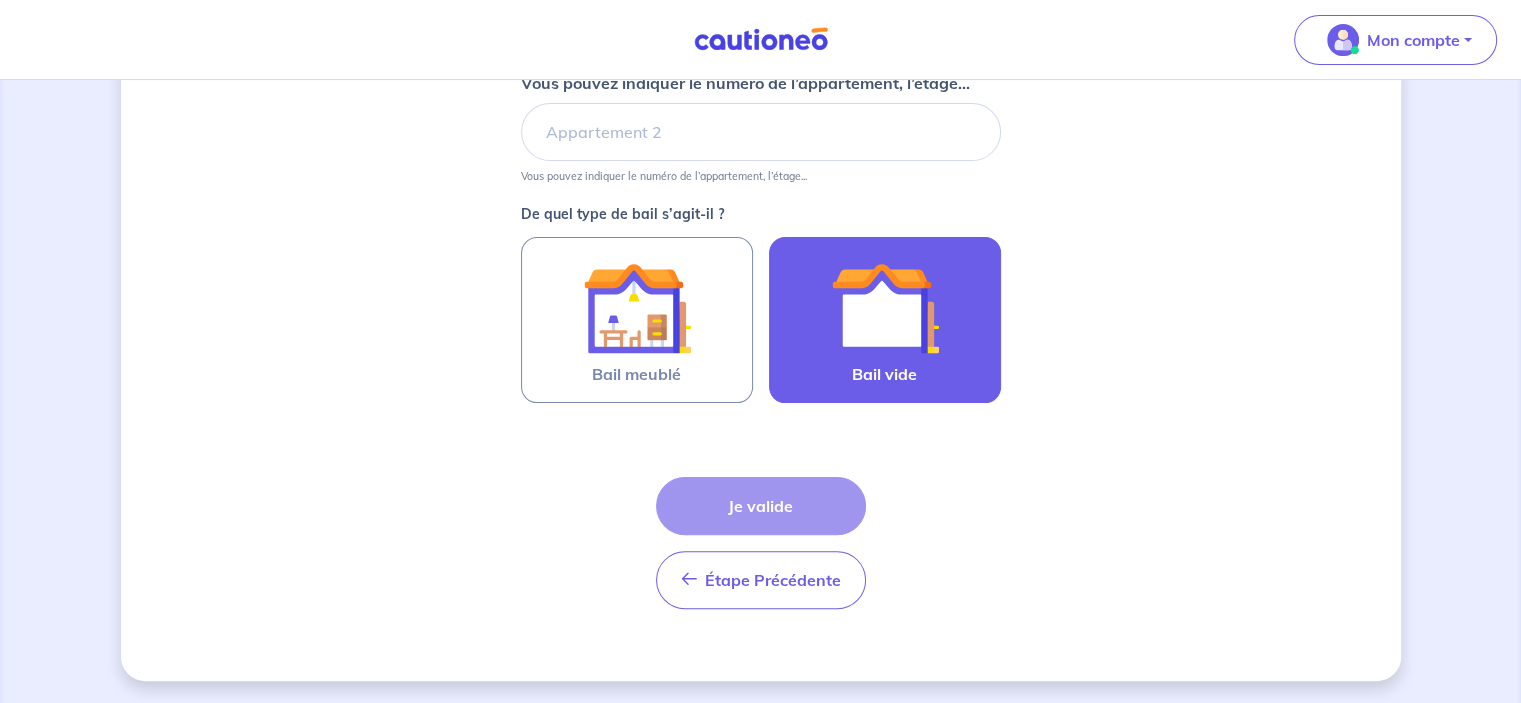 click at bounding box center [885, 308] 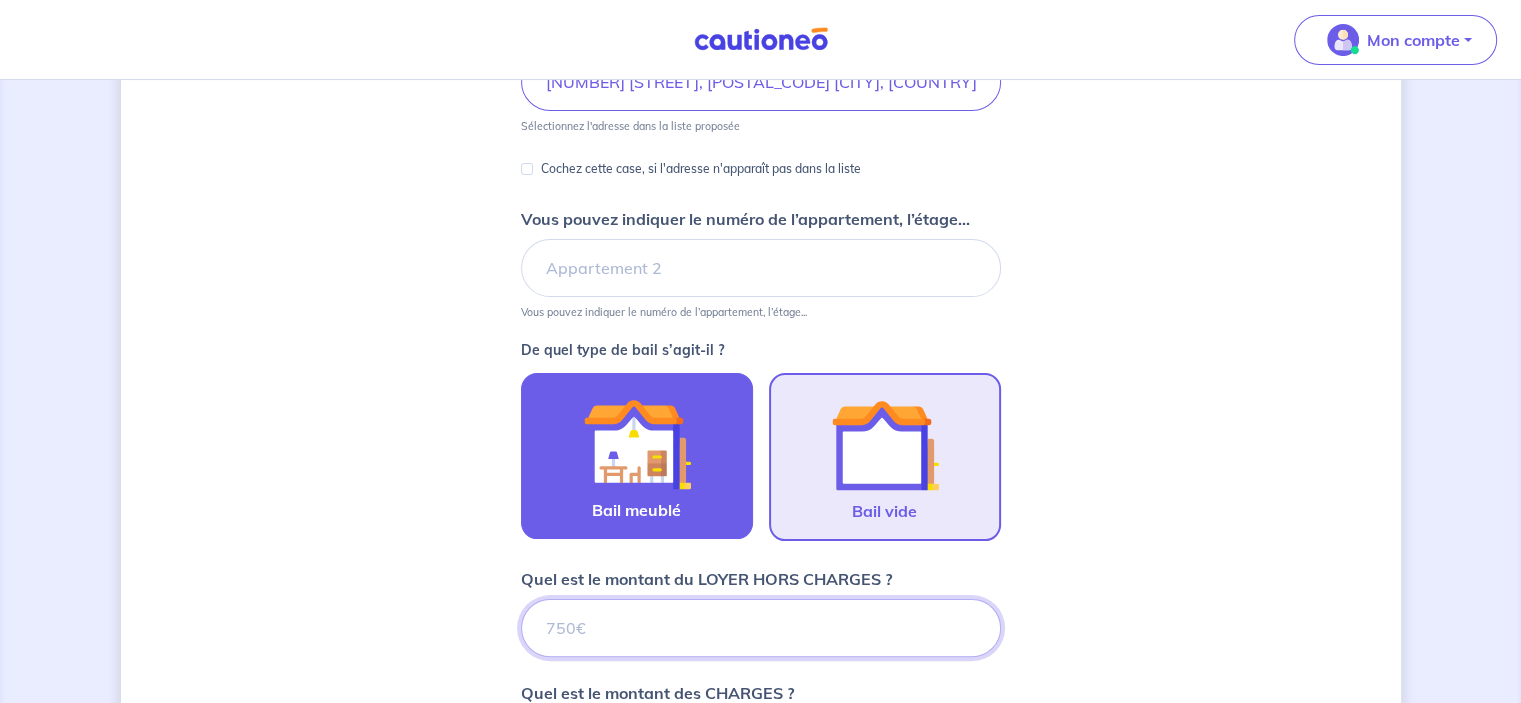scroll, scrollTop: 0, scrollLeft: 0, axis: both 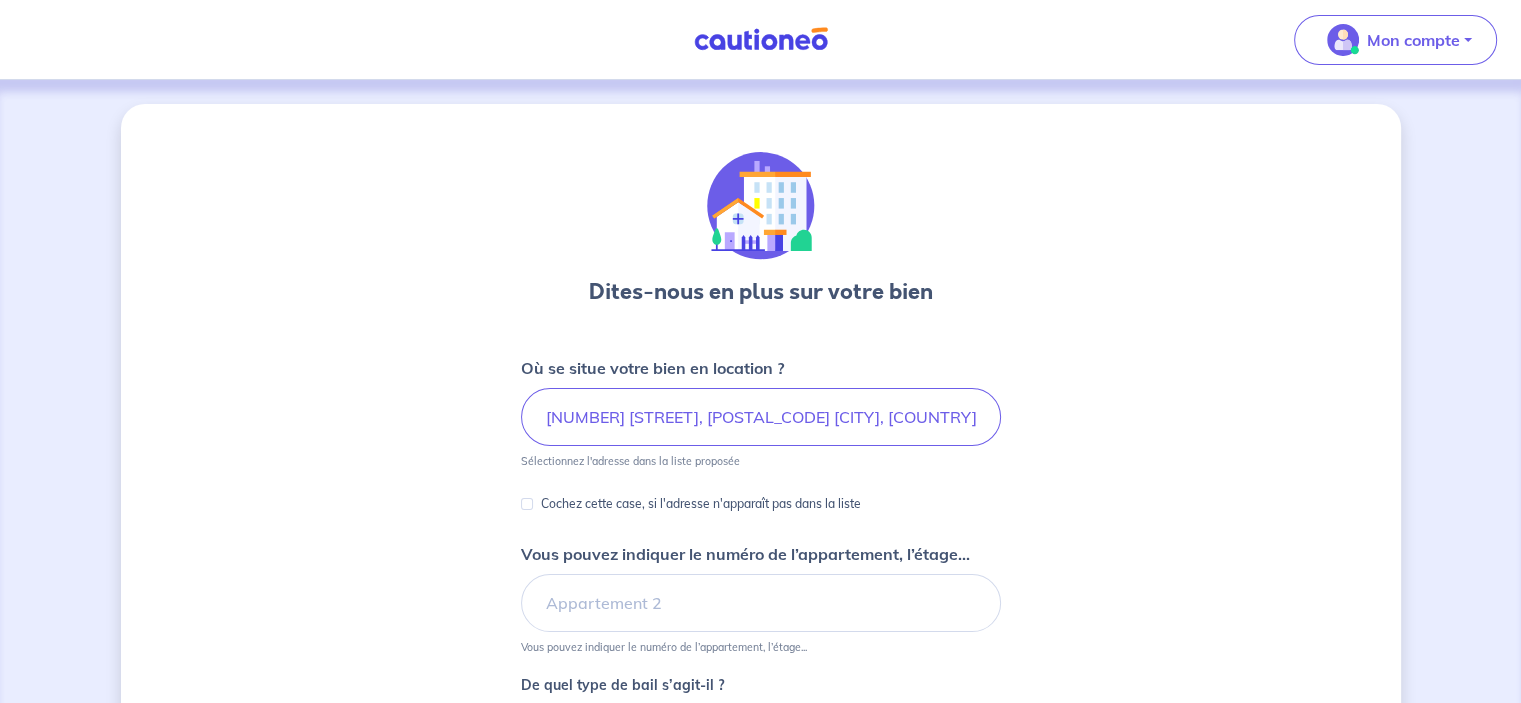 click at bounding box center [761, 39] 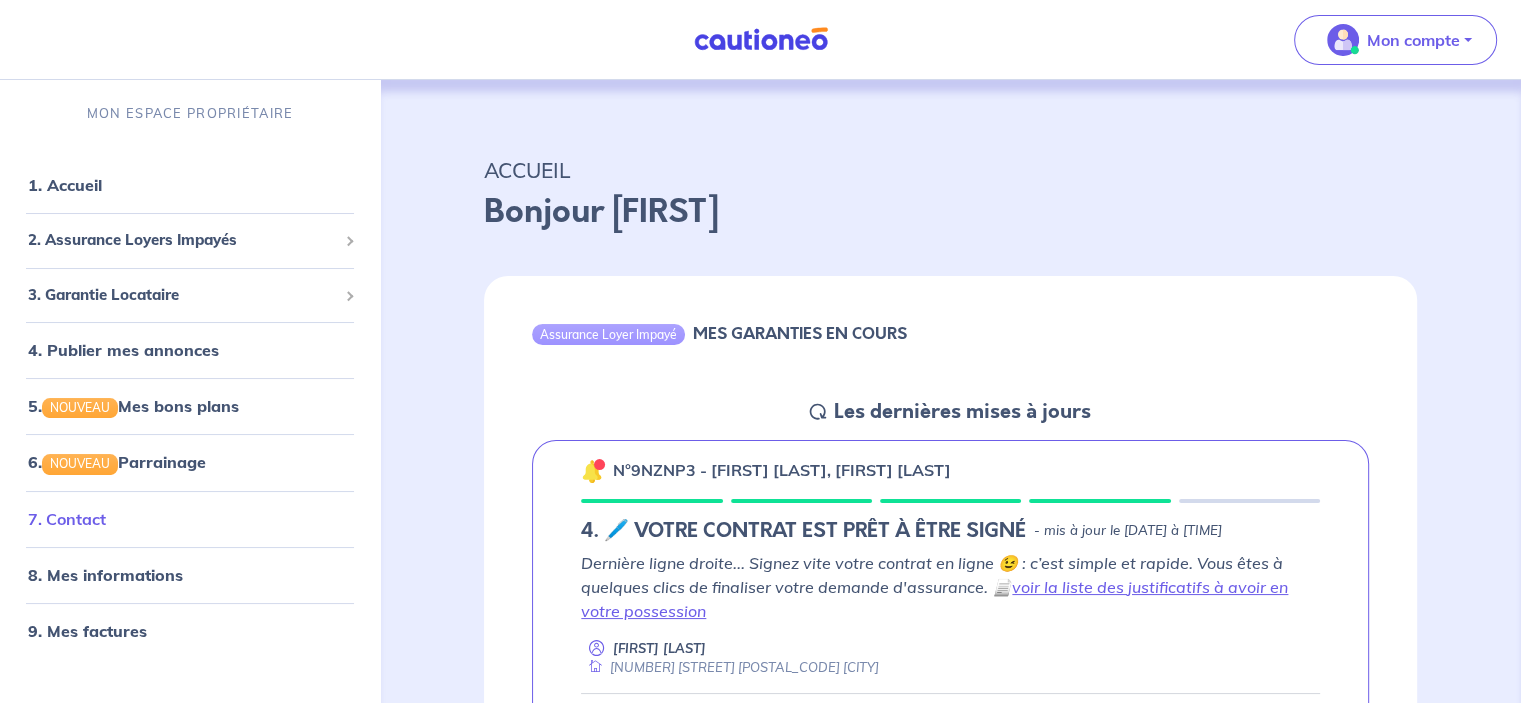 click on "7. Contact" at bounding box center [67, 519] 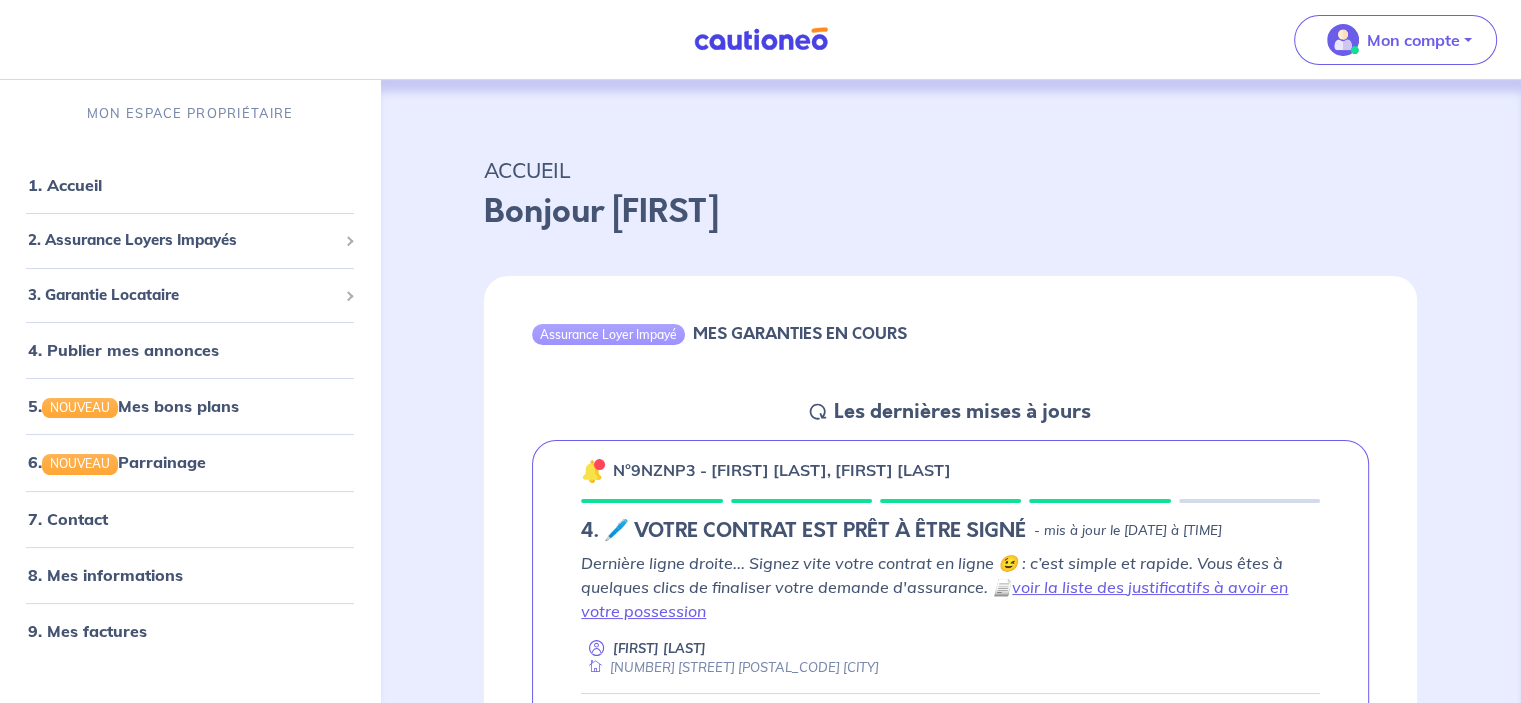 scroll, scrollTop: 500, scrollLeft: 0, axis: vertical 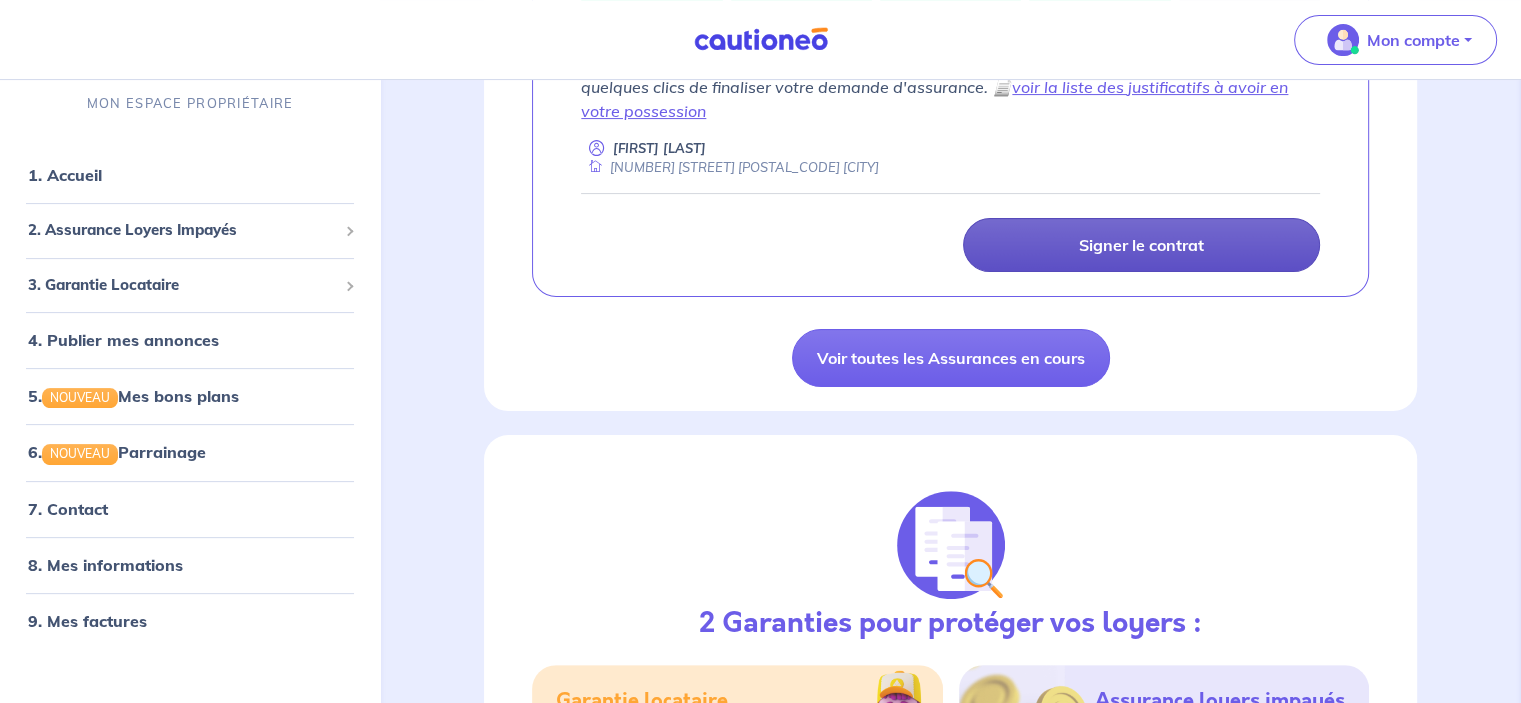 click on "Signer le contrat" at bounding box center (1141, 245) 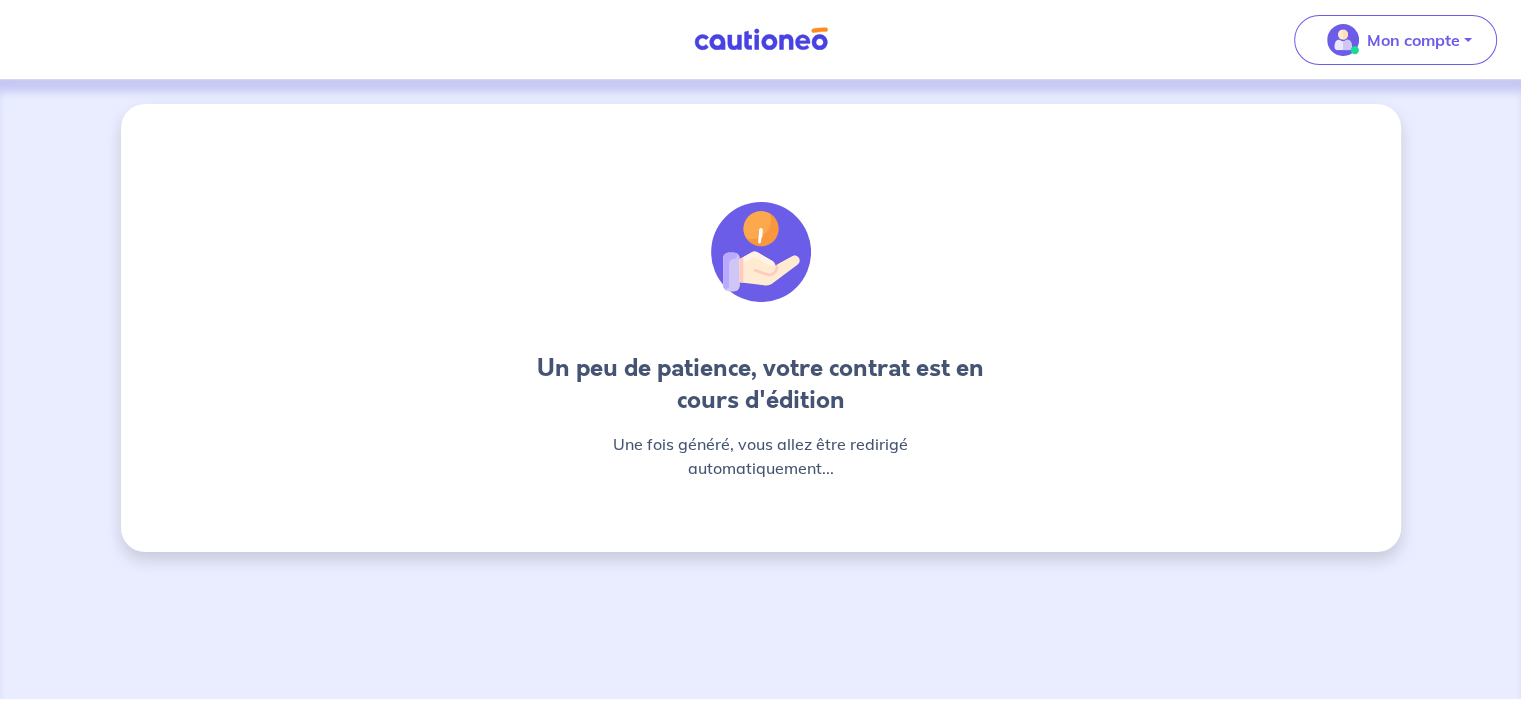 scroll, scrollTop: 0, scrollLeft: 0, axis: both 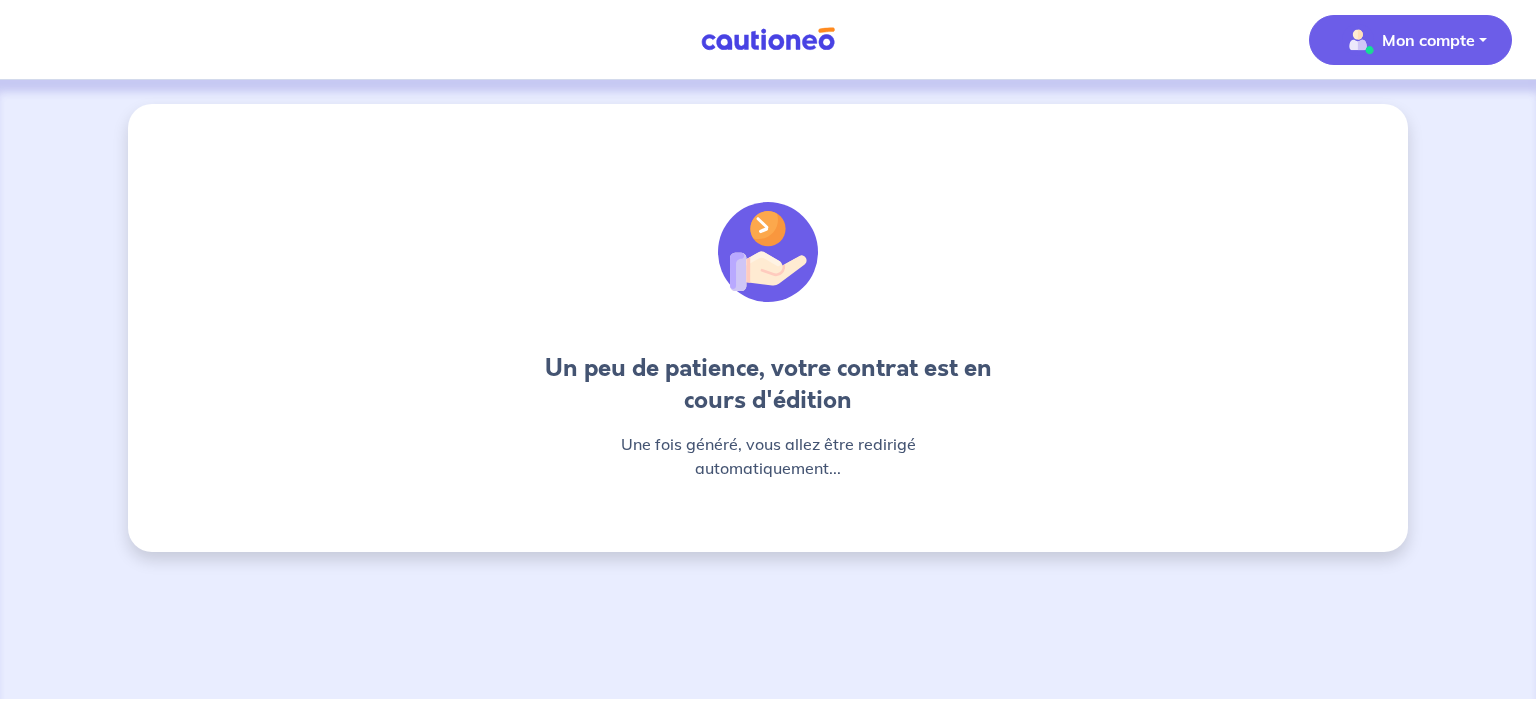 click on "Mon compte" at bounding box center (1428, 40) 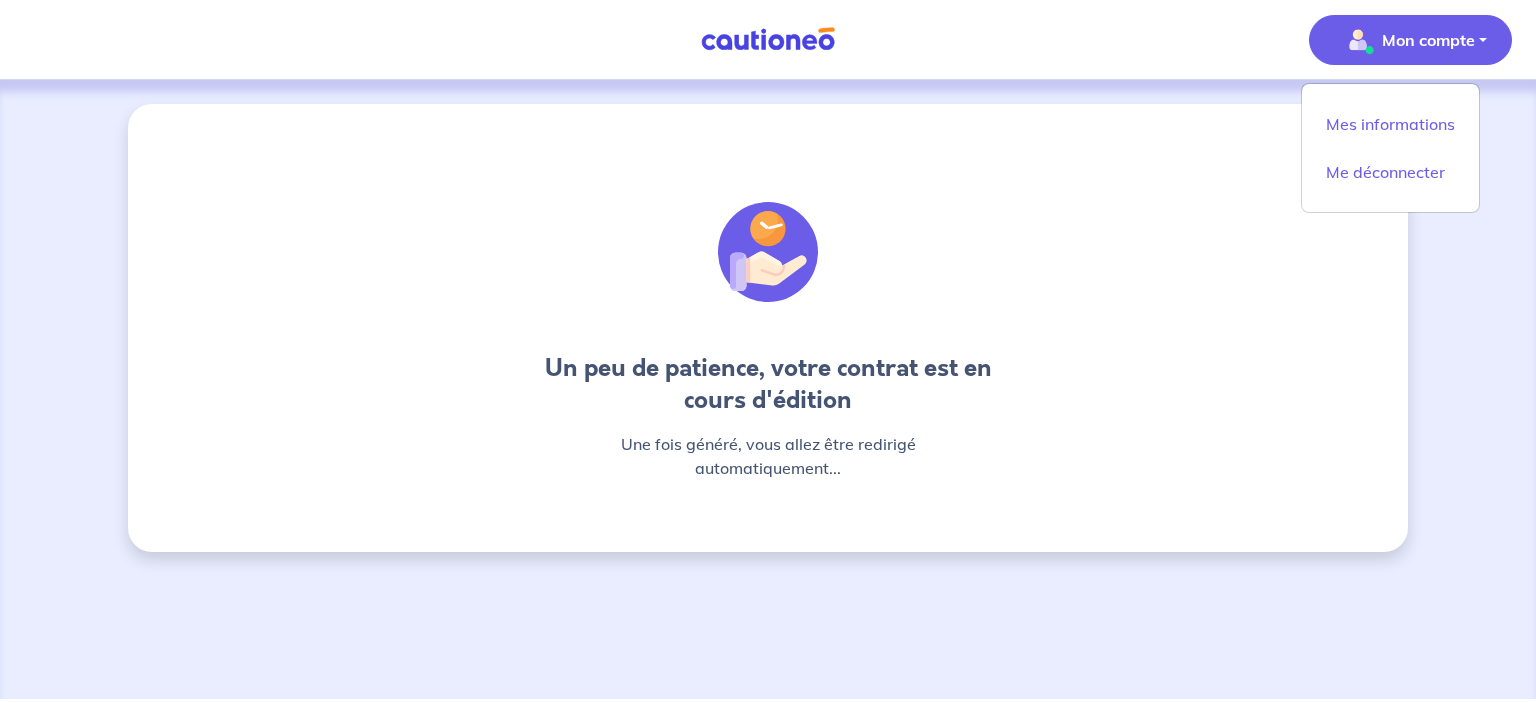 click at bounding box center (768, 252) 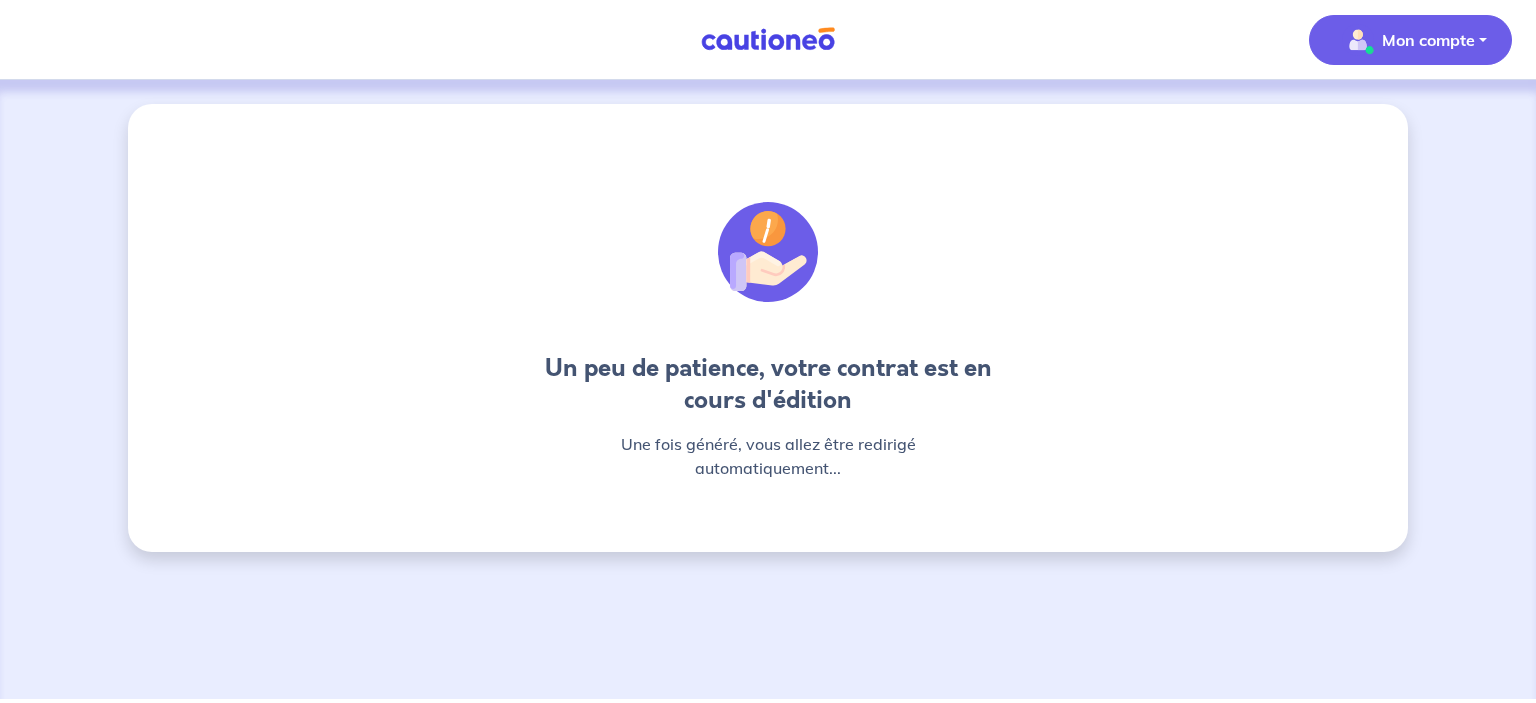 click on "Mon compte" at bounding box center (1404, 40) 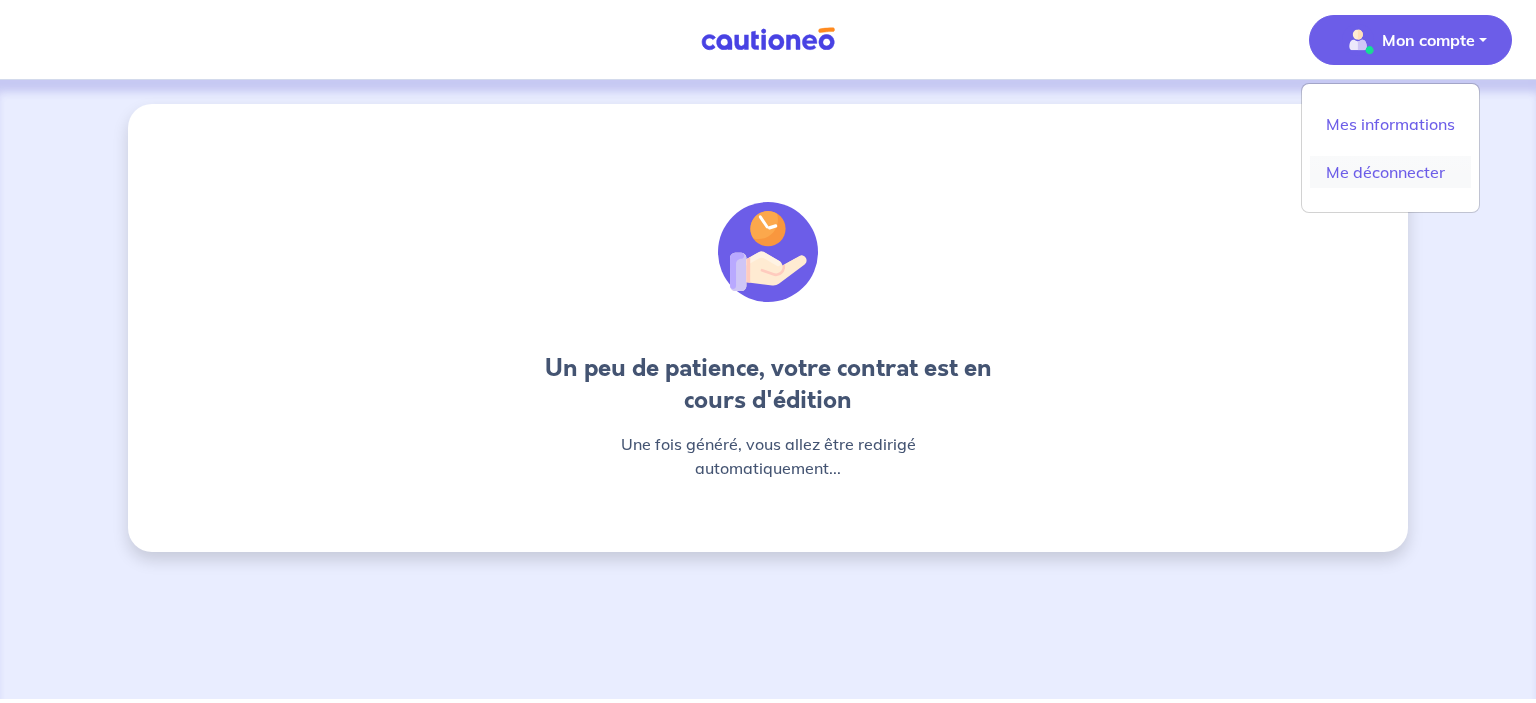 click on "Me déconnecter" at bounding box center (1390, 172) 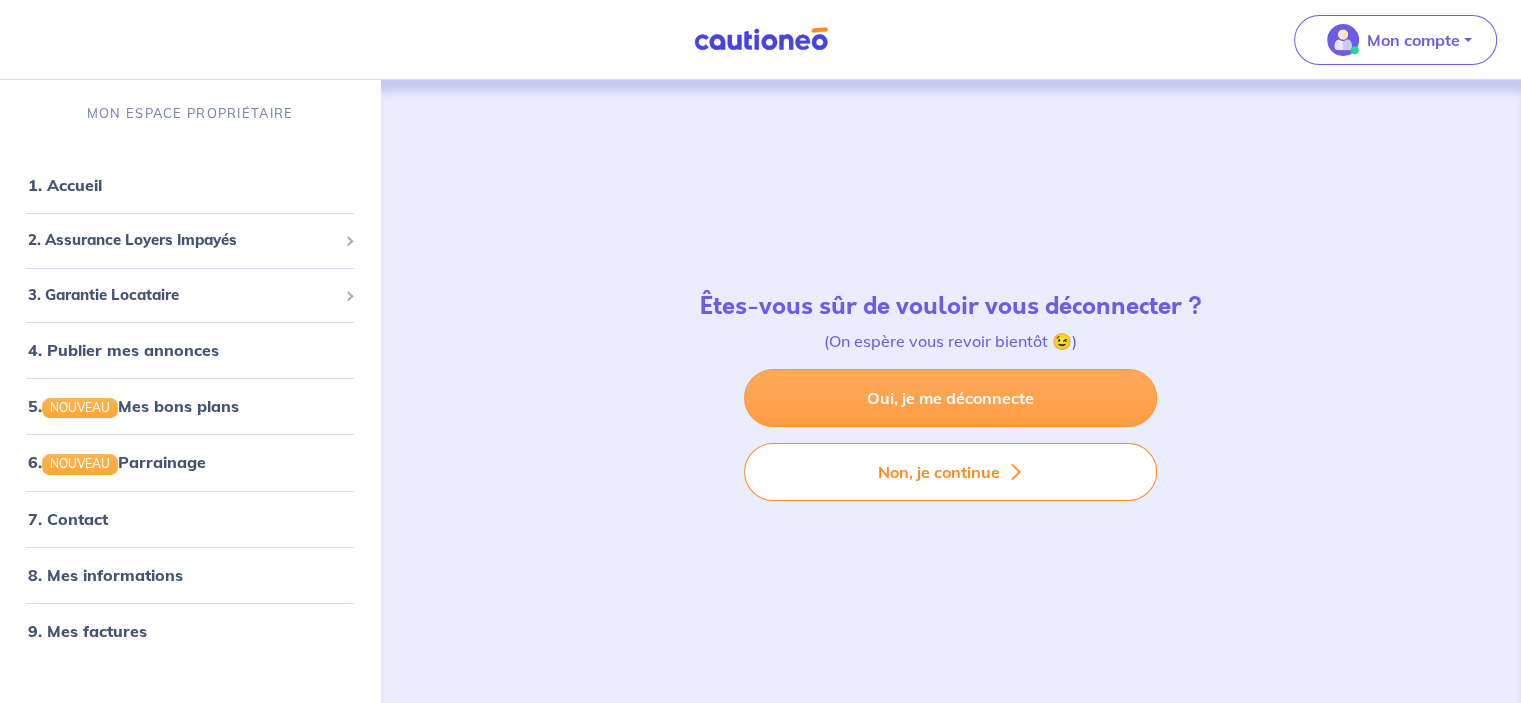 click on "Oui, je me déconnecte" at bounding box center [950, 398] 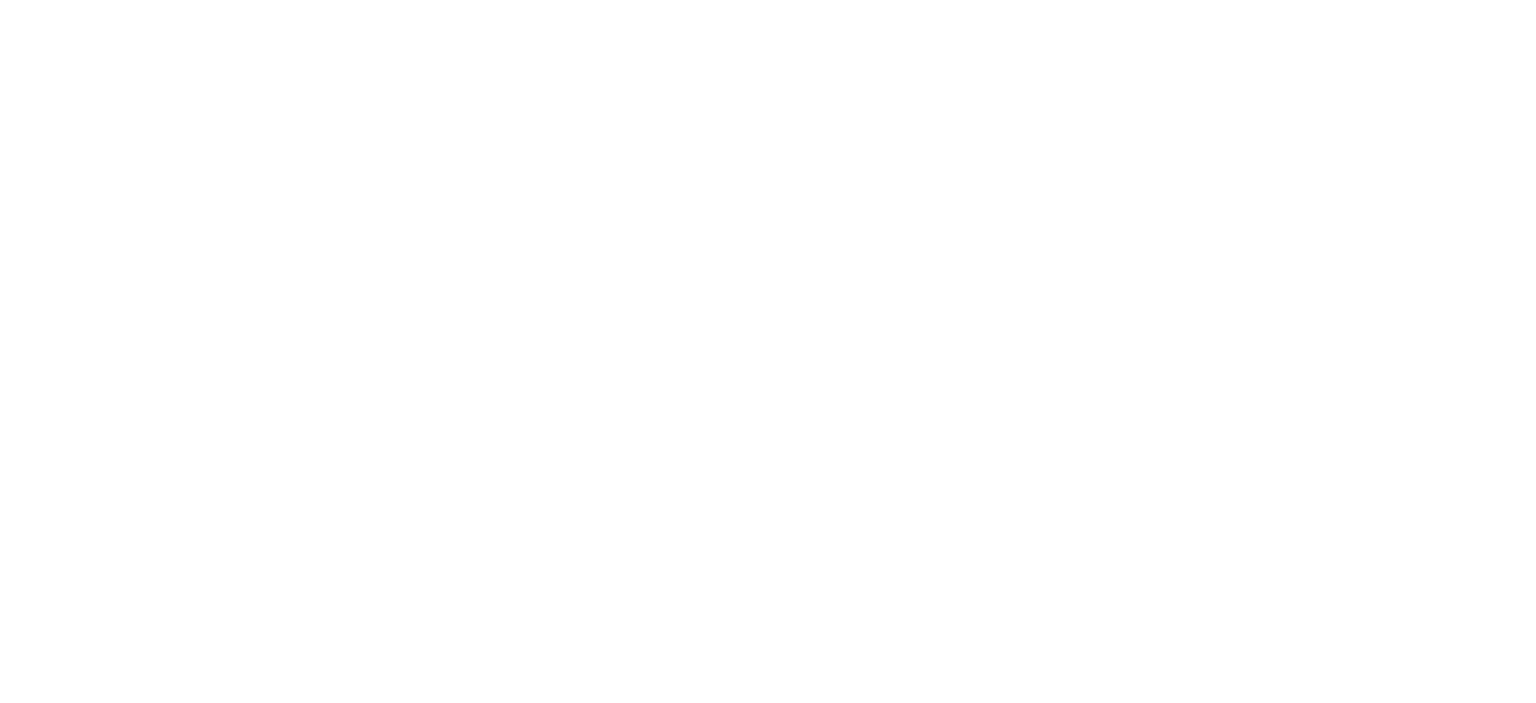 scroll, scrollTop: 0, scrollLeft: 0, axis: both 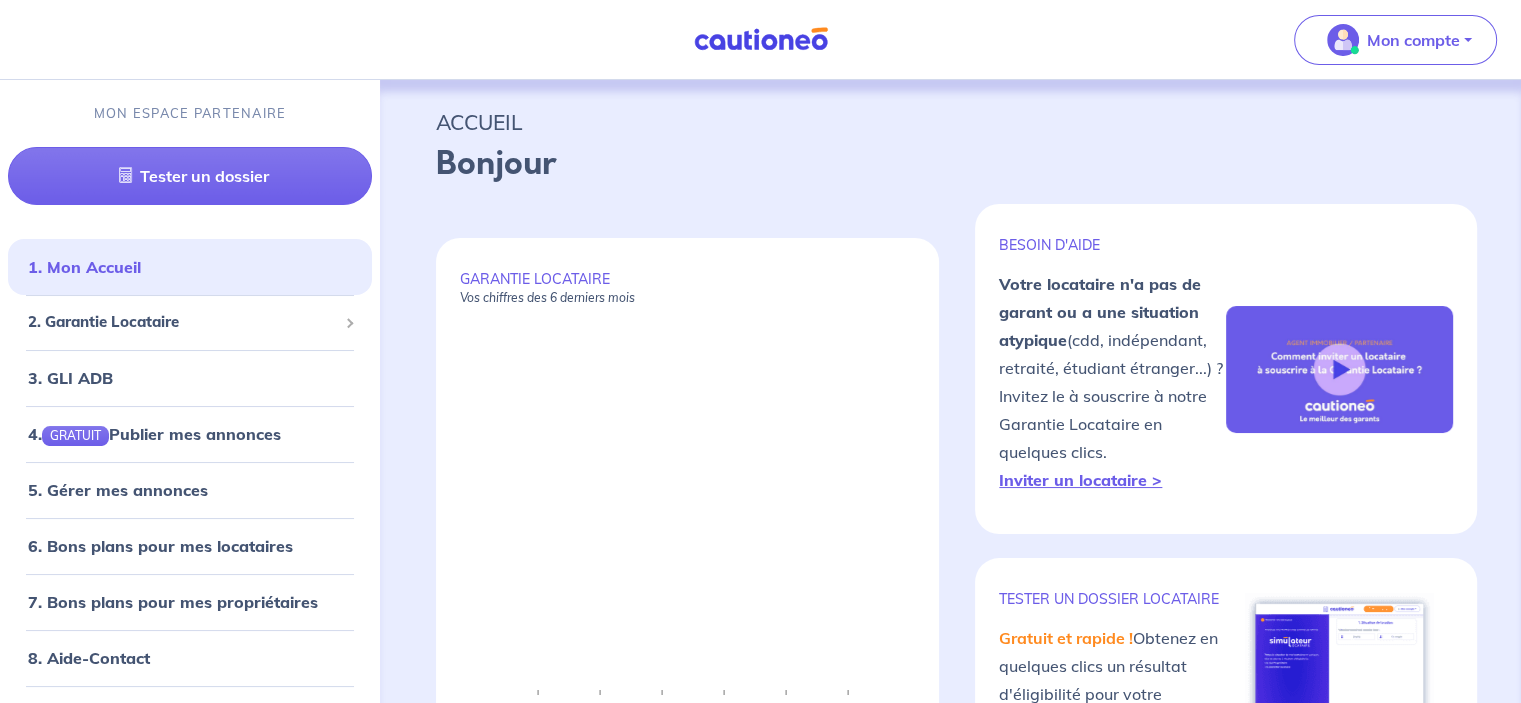 select on "FR" 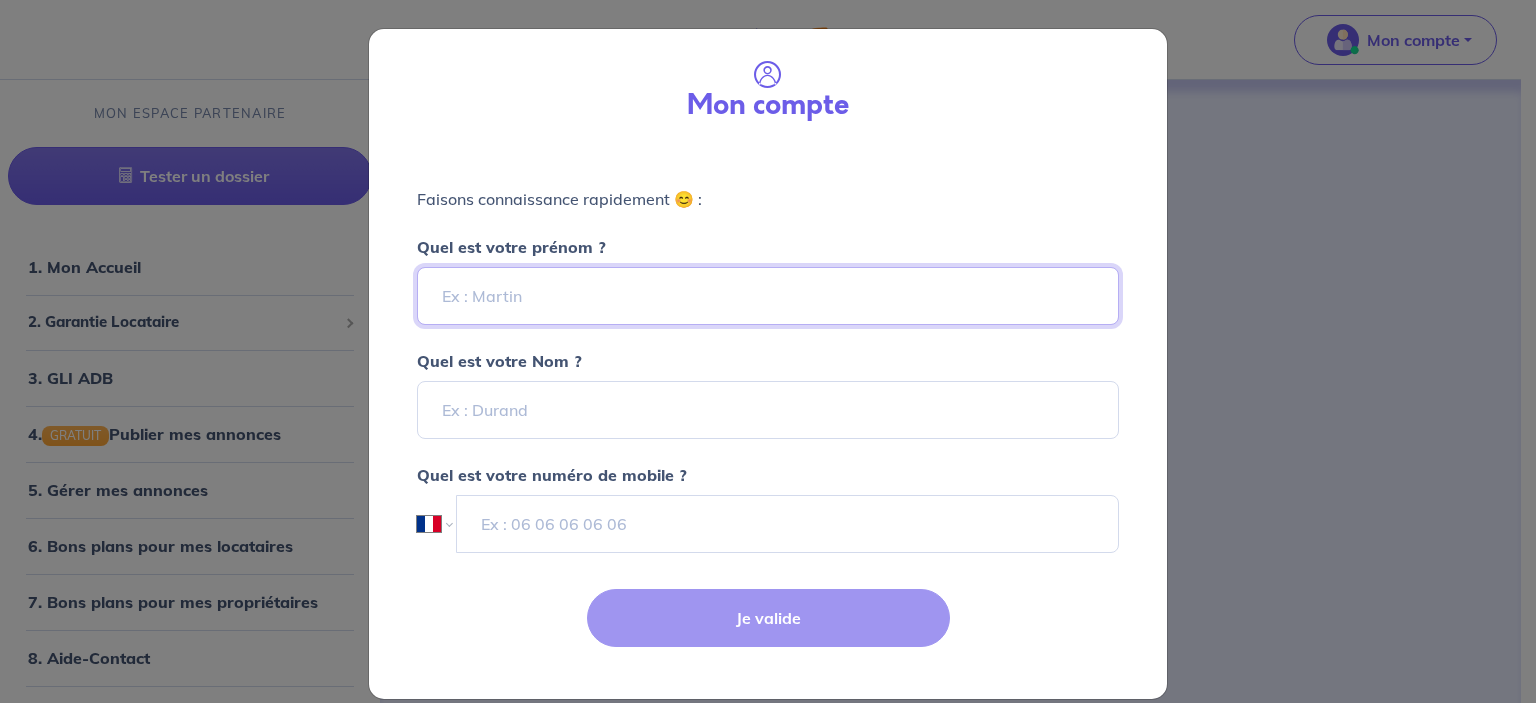 click on "Quel est votre prénom ?" at bounding box center [768, 296] 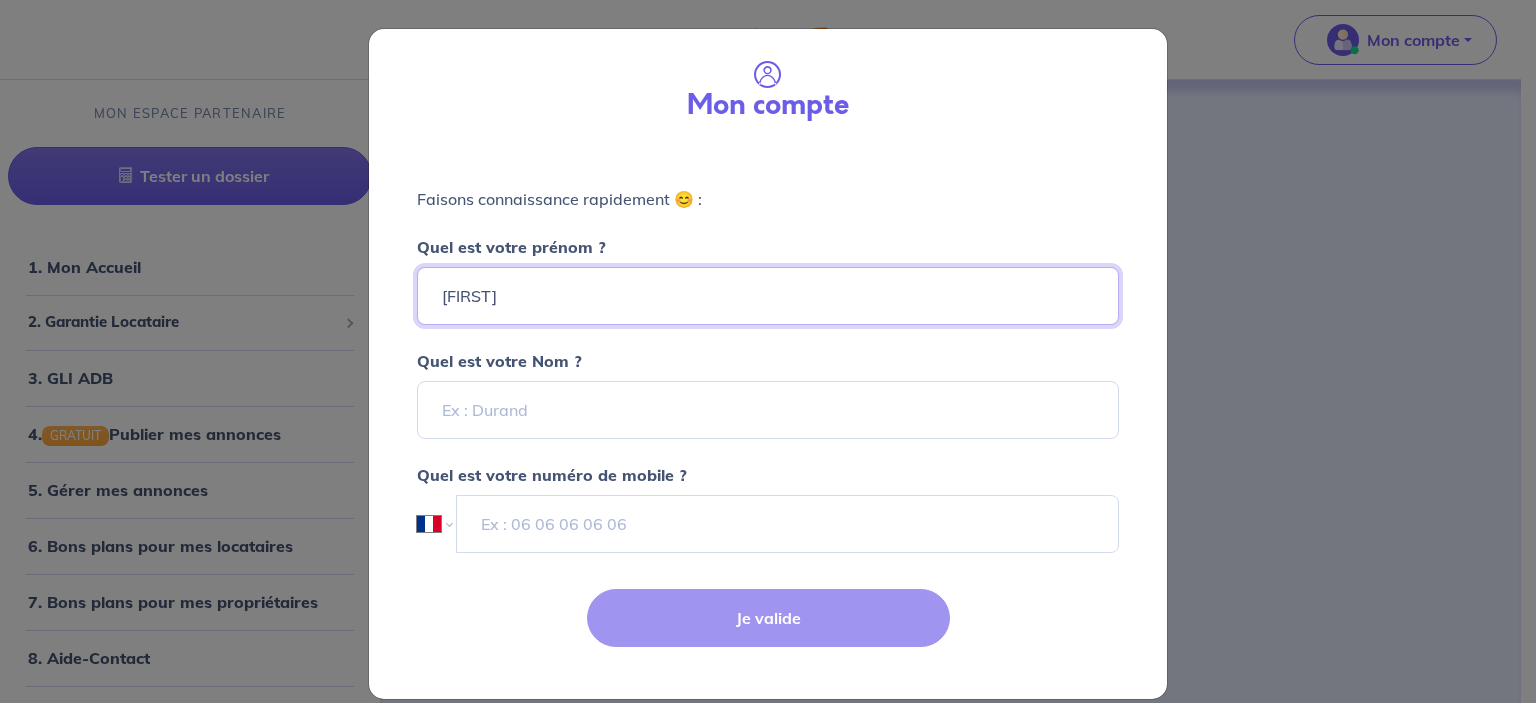 type on "[FIRST]" 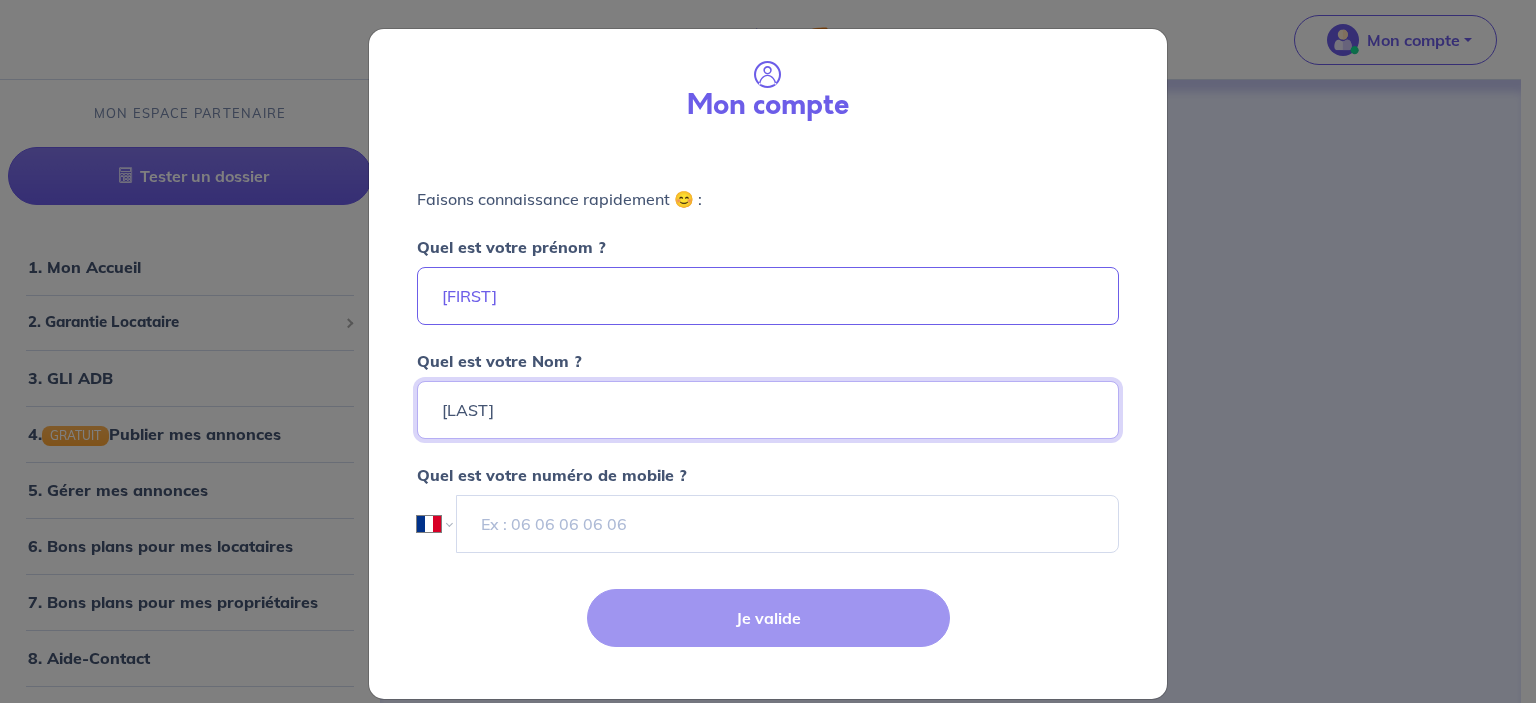 type on "[LAST]" 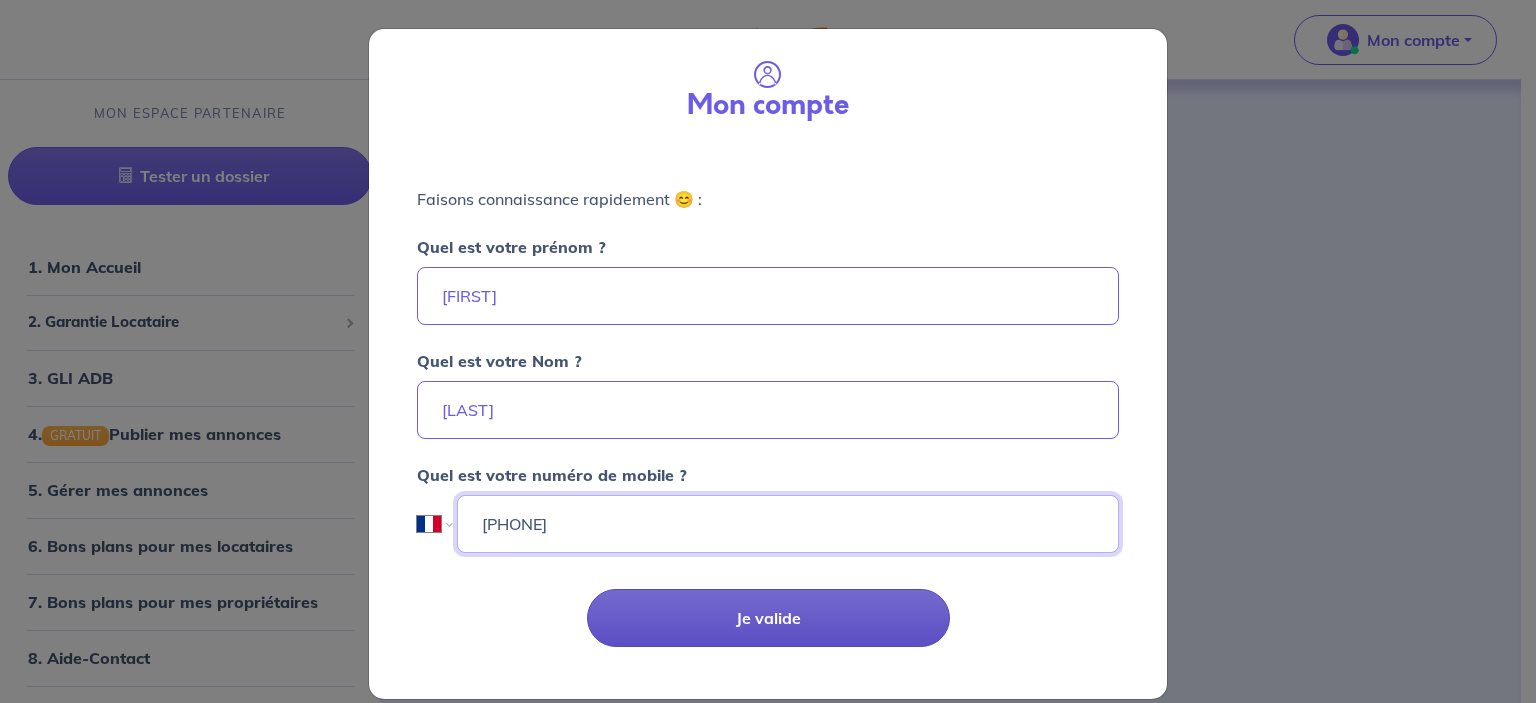type on "[PHONE]" 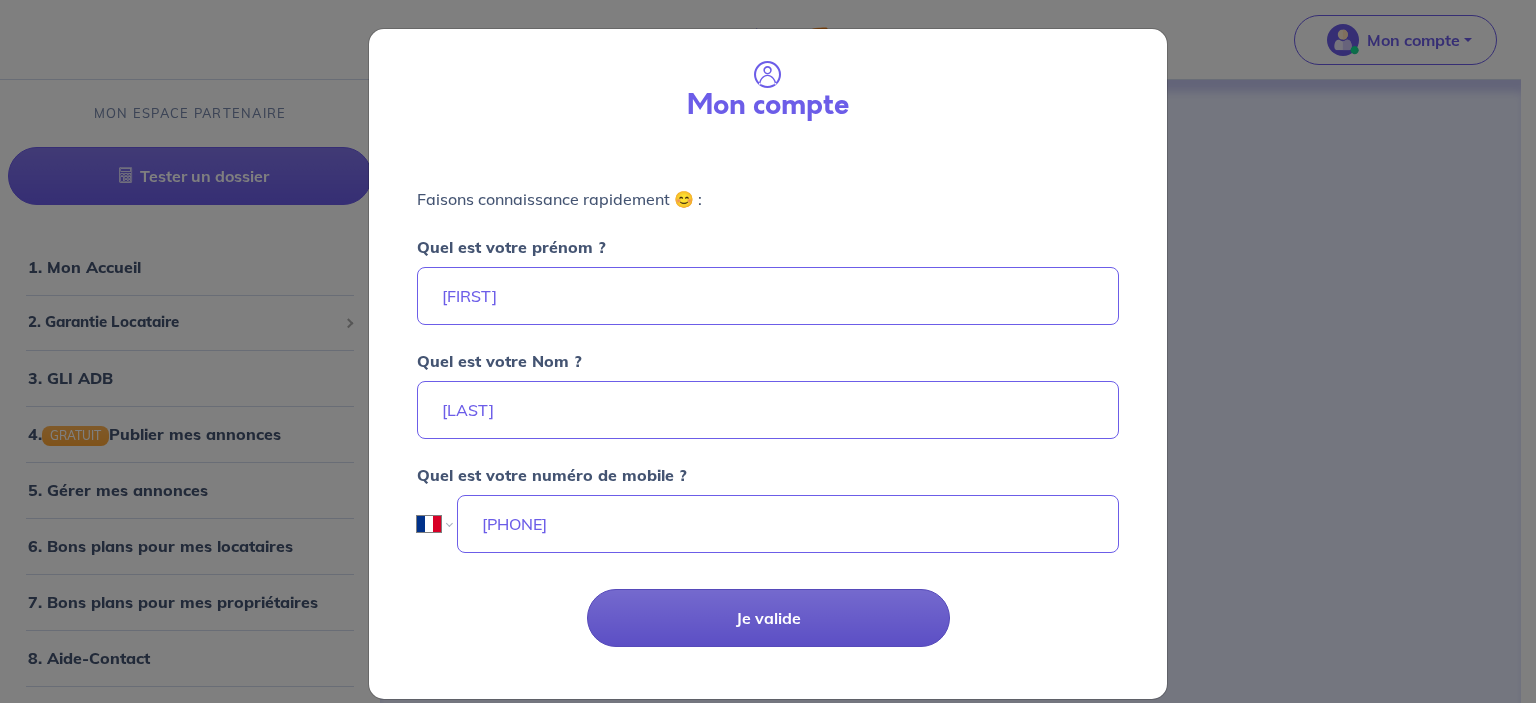 click on "Je valide" at bounding box center (768, 618) 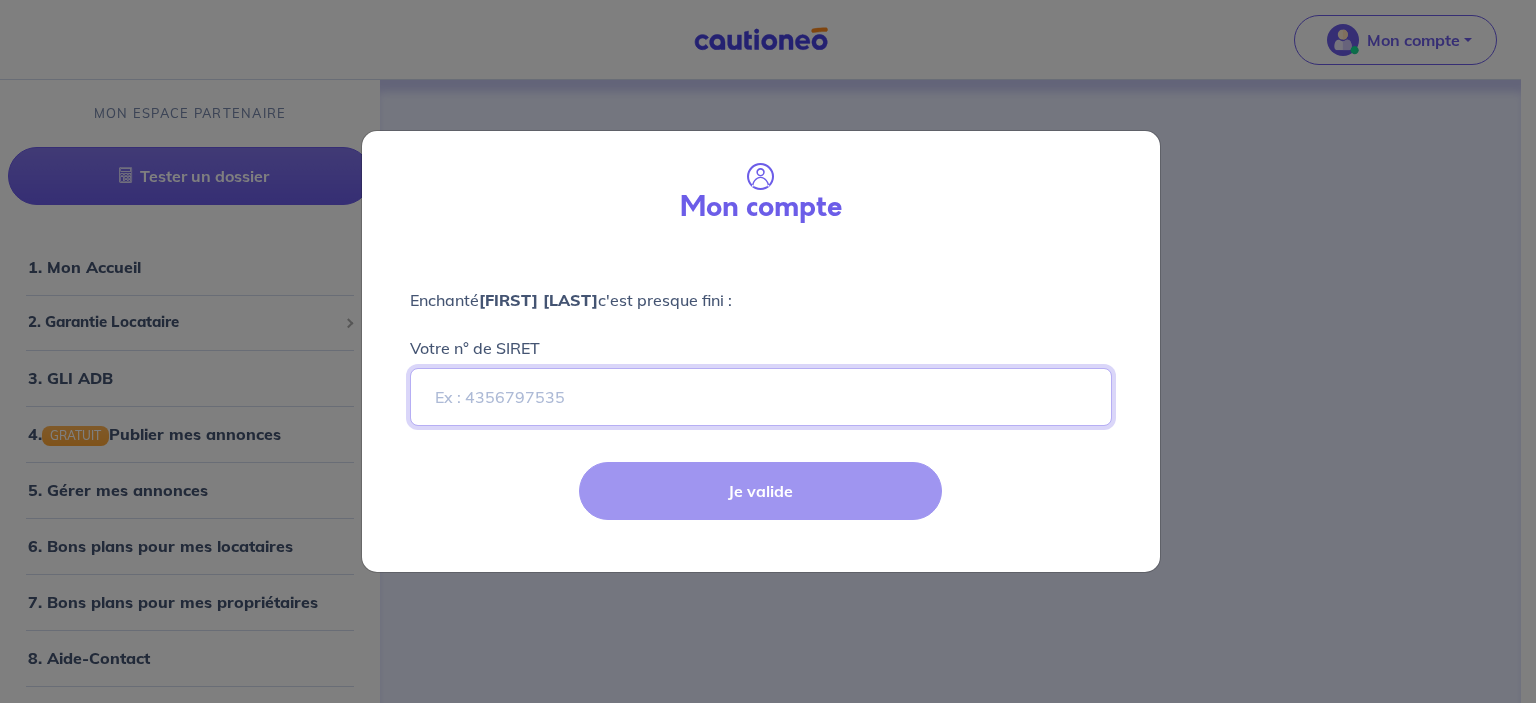 click on "Votre n° de SIRET" at bounding box center (761, 397) 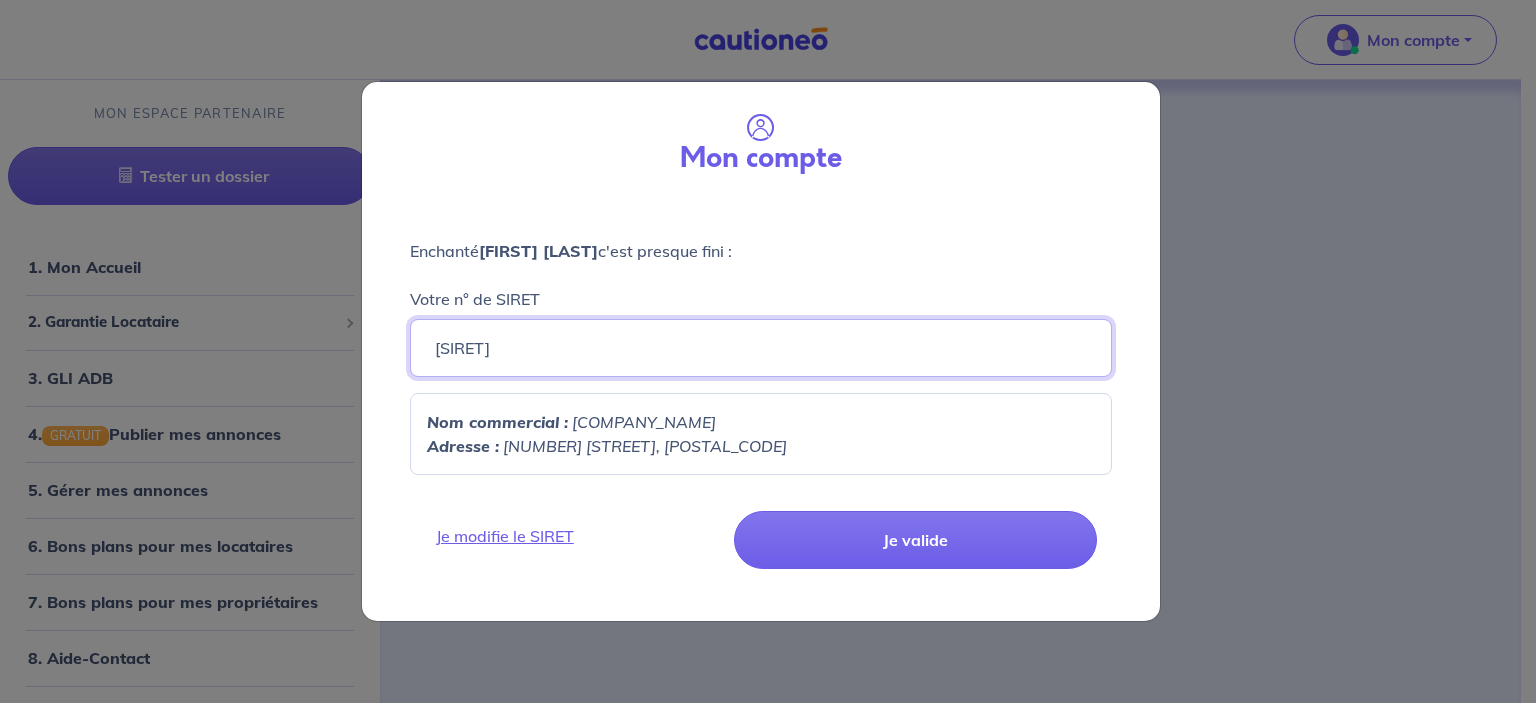 type on "[SIRET]" 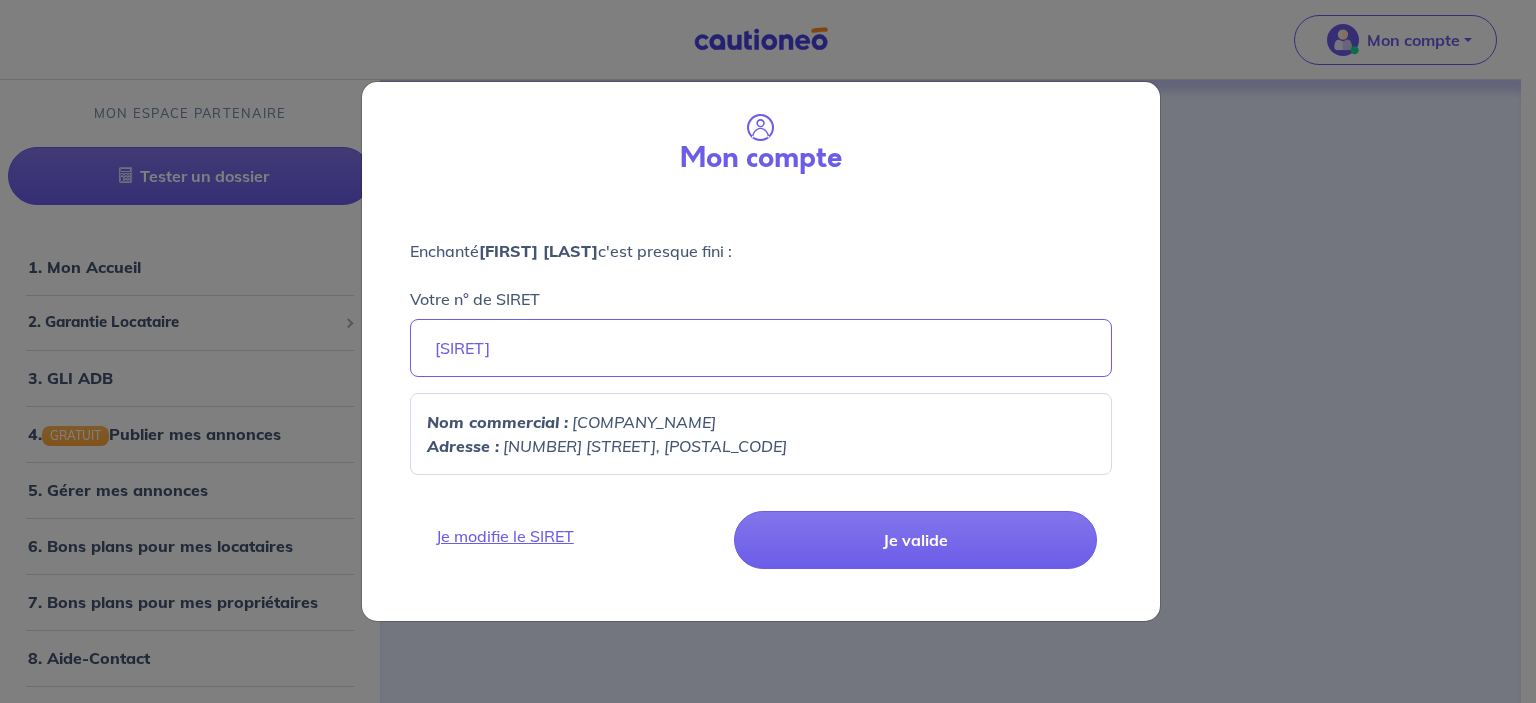 click on "Nom commercial : [COMPANY_NAME]" at bounding box center (761, 422) 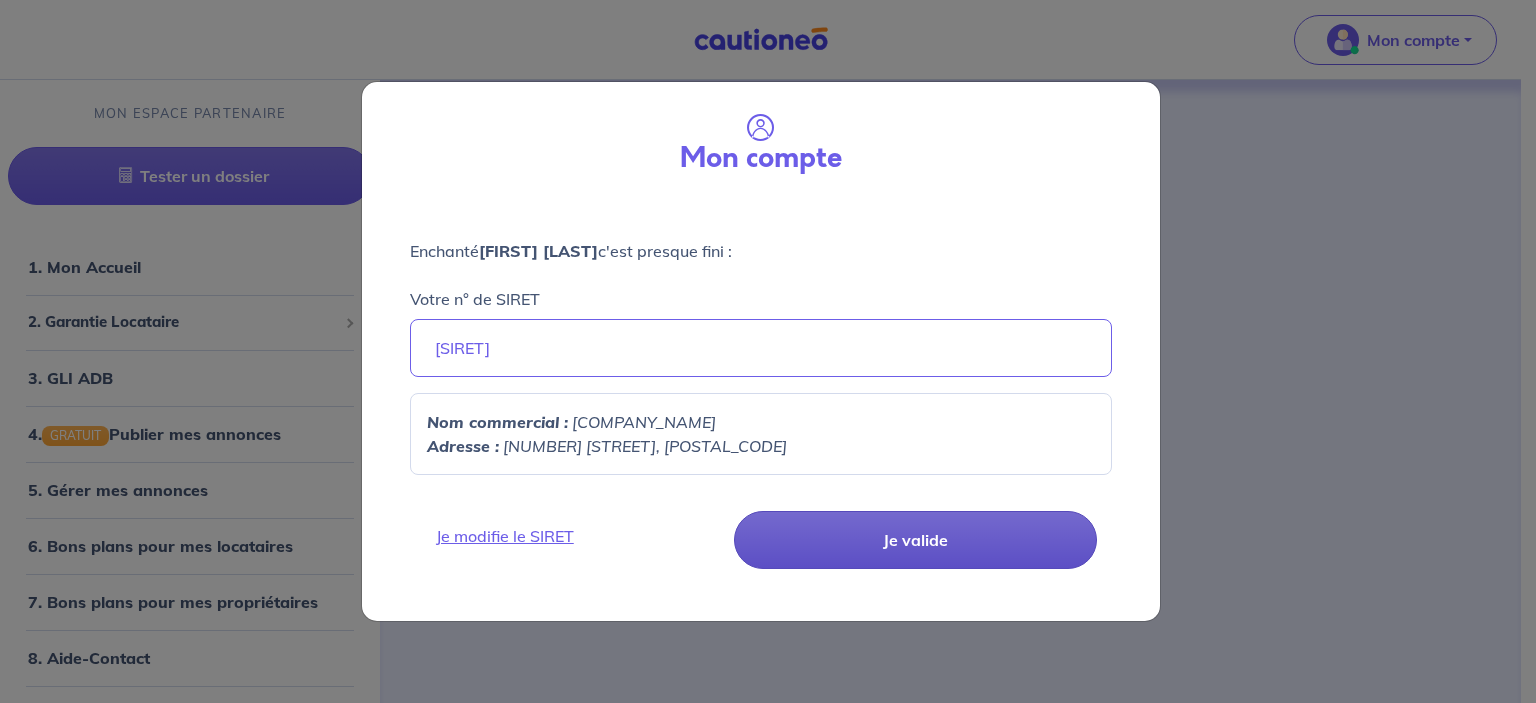 click on "Je valide" at bounding box center (915, 540) 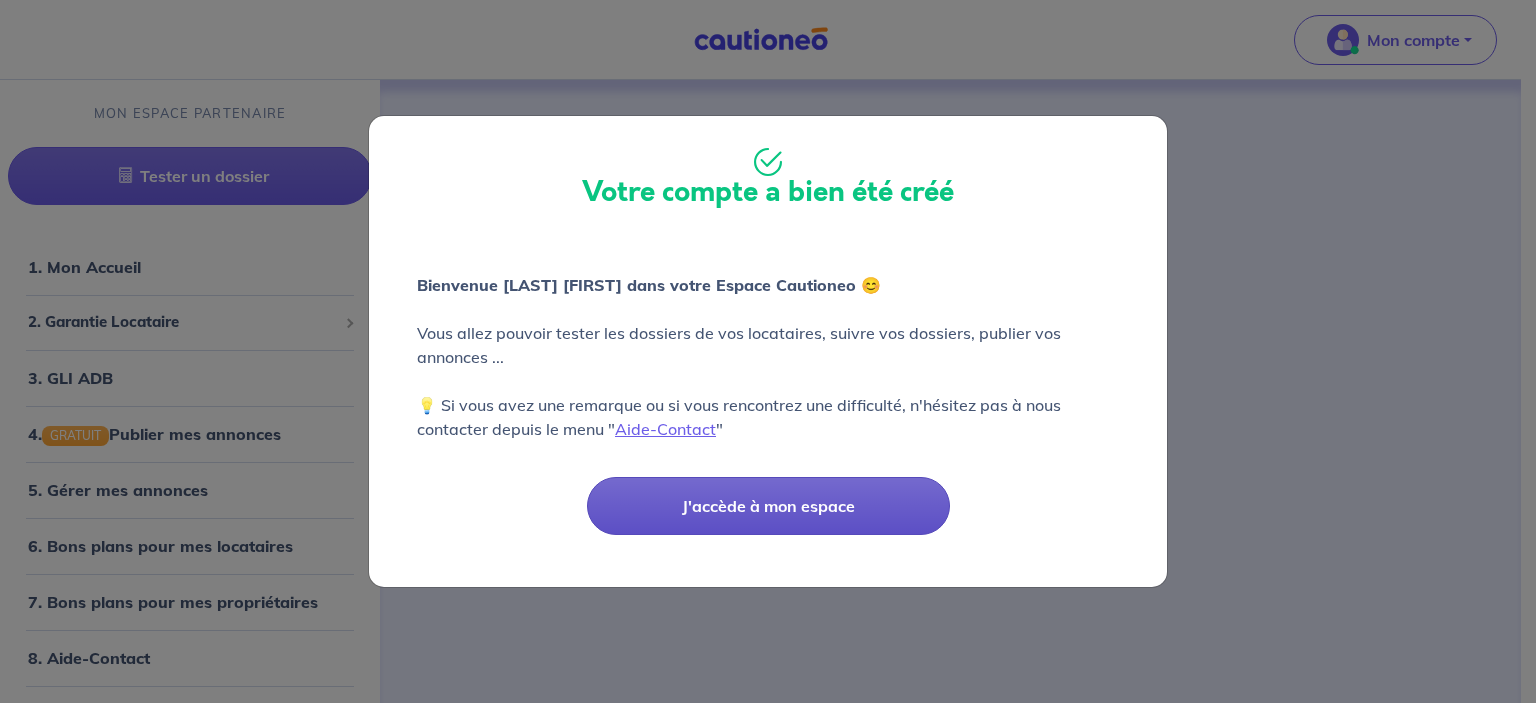 click on "J'accède à mon espace" at bounding box center [768, 506] 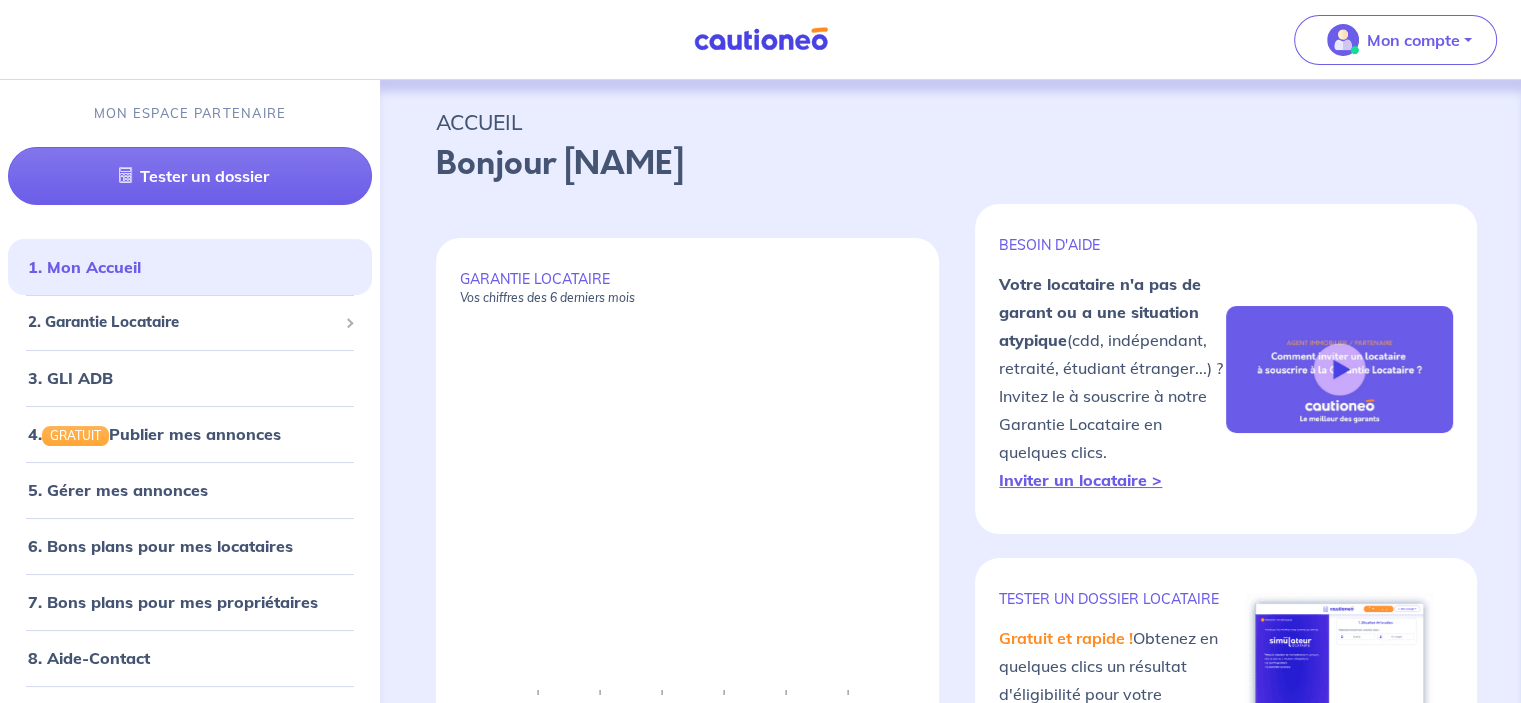 scroll, scrollTop: 300, scrollLeft: 0, axis: vertical 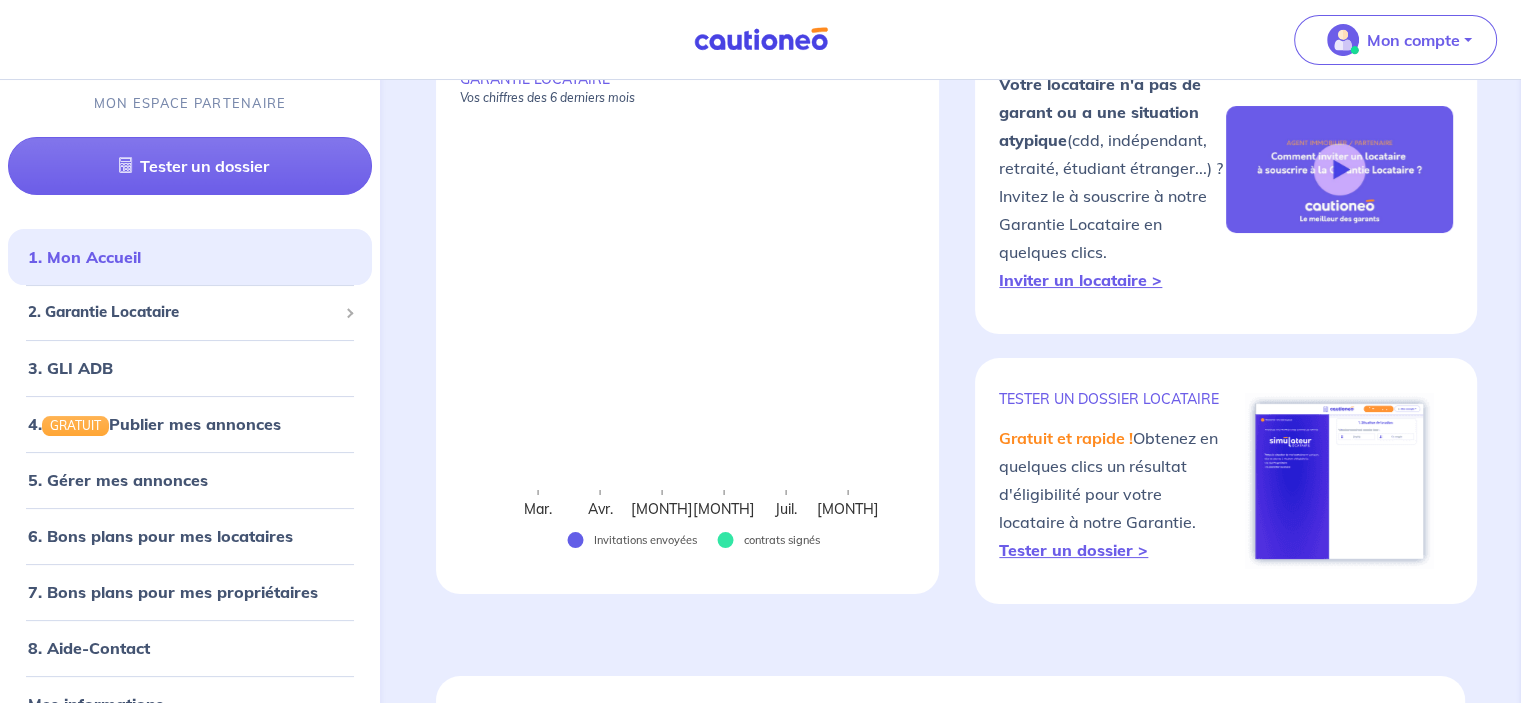 click on "Gratuit et rapide !  Obtenez en quelques clics un résultat d'éligibilité pour votre locataire à notre Garantie.
Tester un dossier >" at bounding box center [1112, 494] 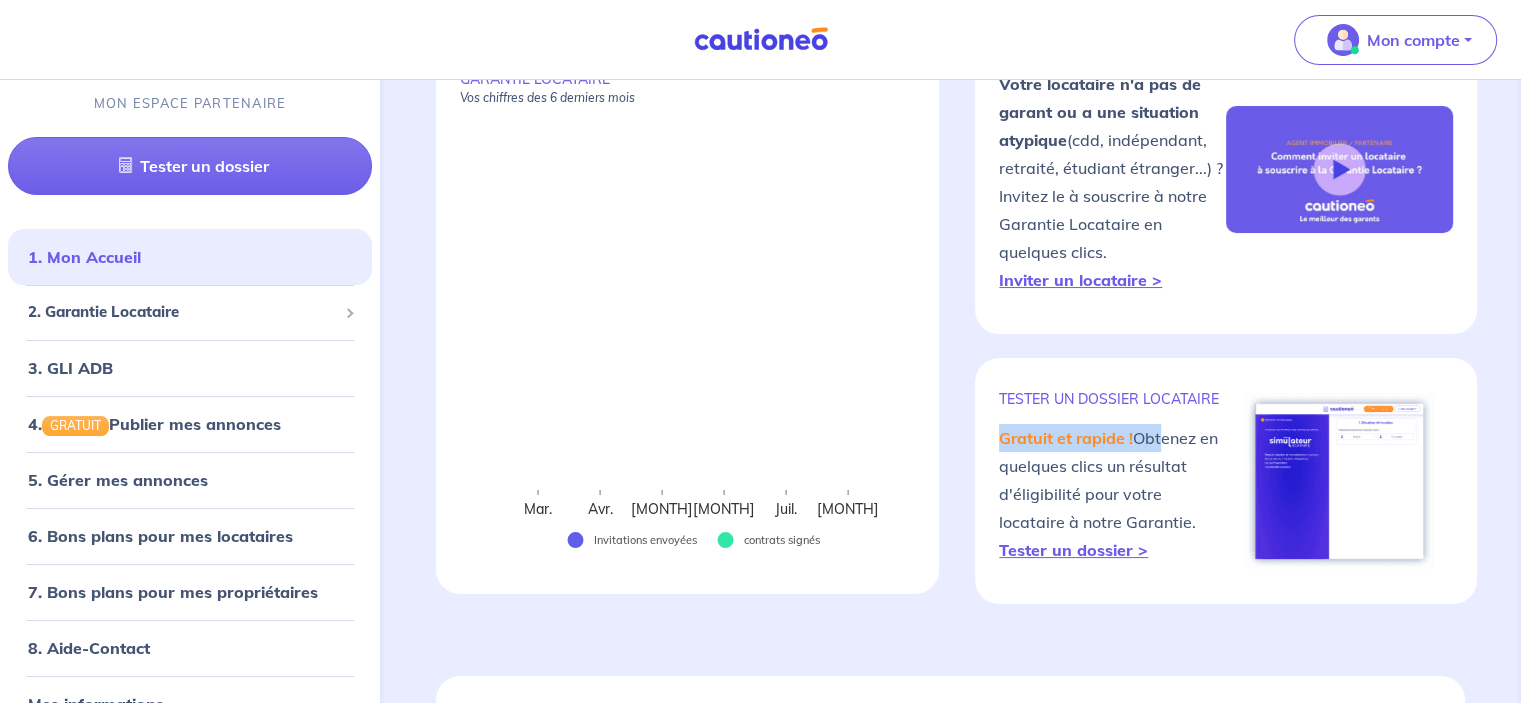 drag, startPoint x: 992, startPoint y: 434, endPoint x: 1157, endPoint y: 432, distance: 165.01212 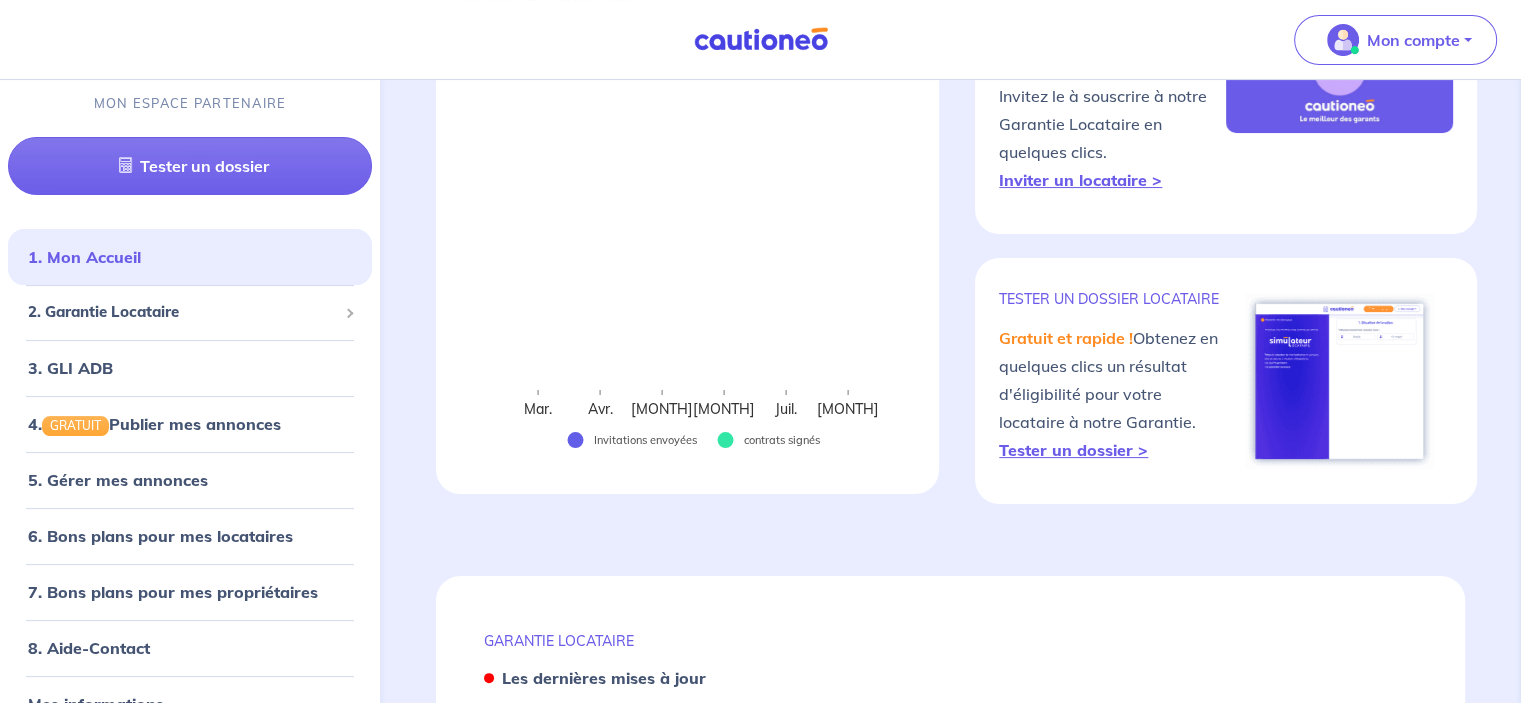 scroll, scrollTop: 471, scrollLeft: 0, axis: vertical 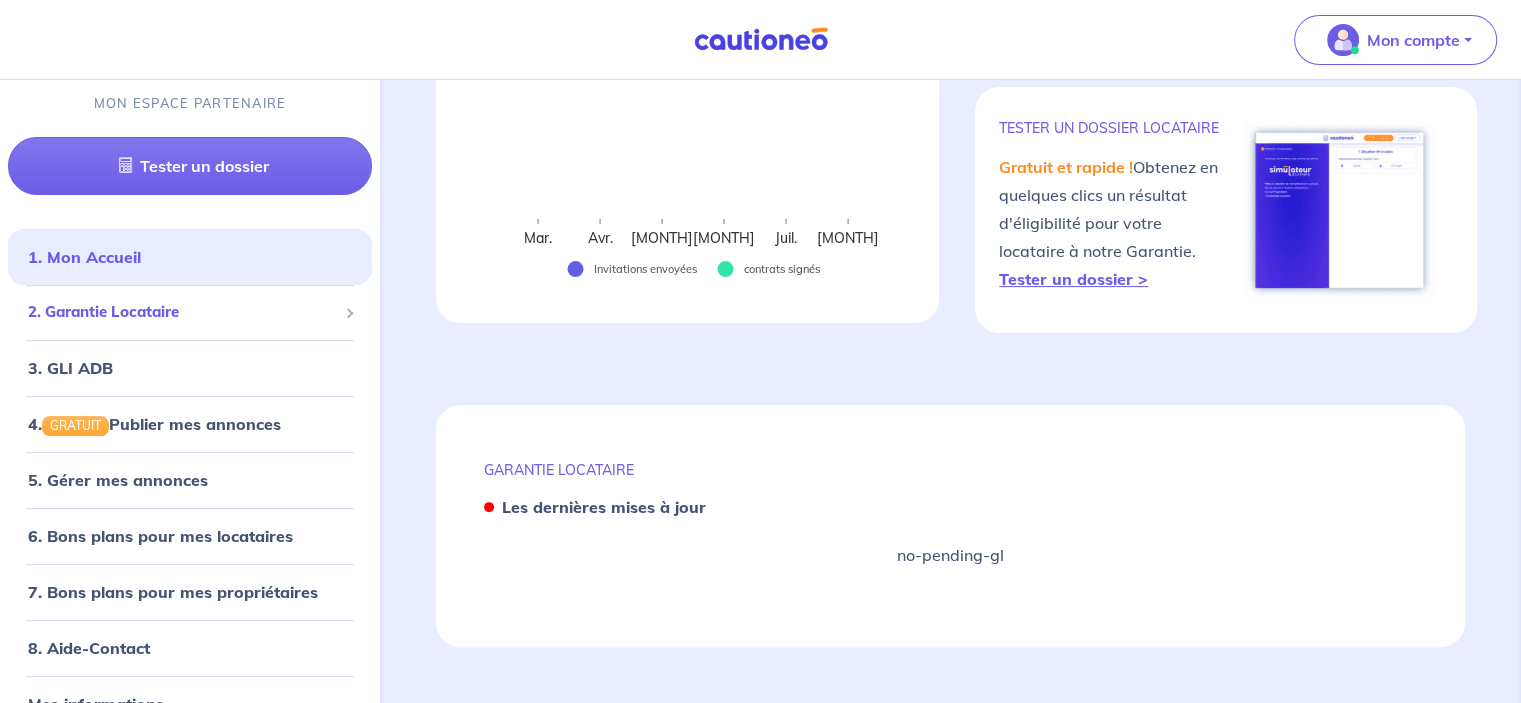click on "2. Garantie Locataire" at bounding box center [182, 312] 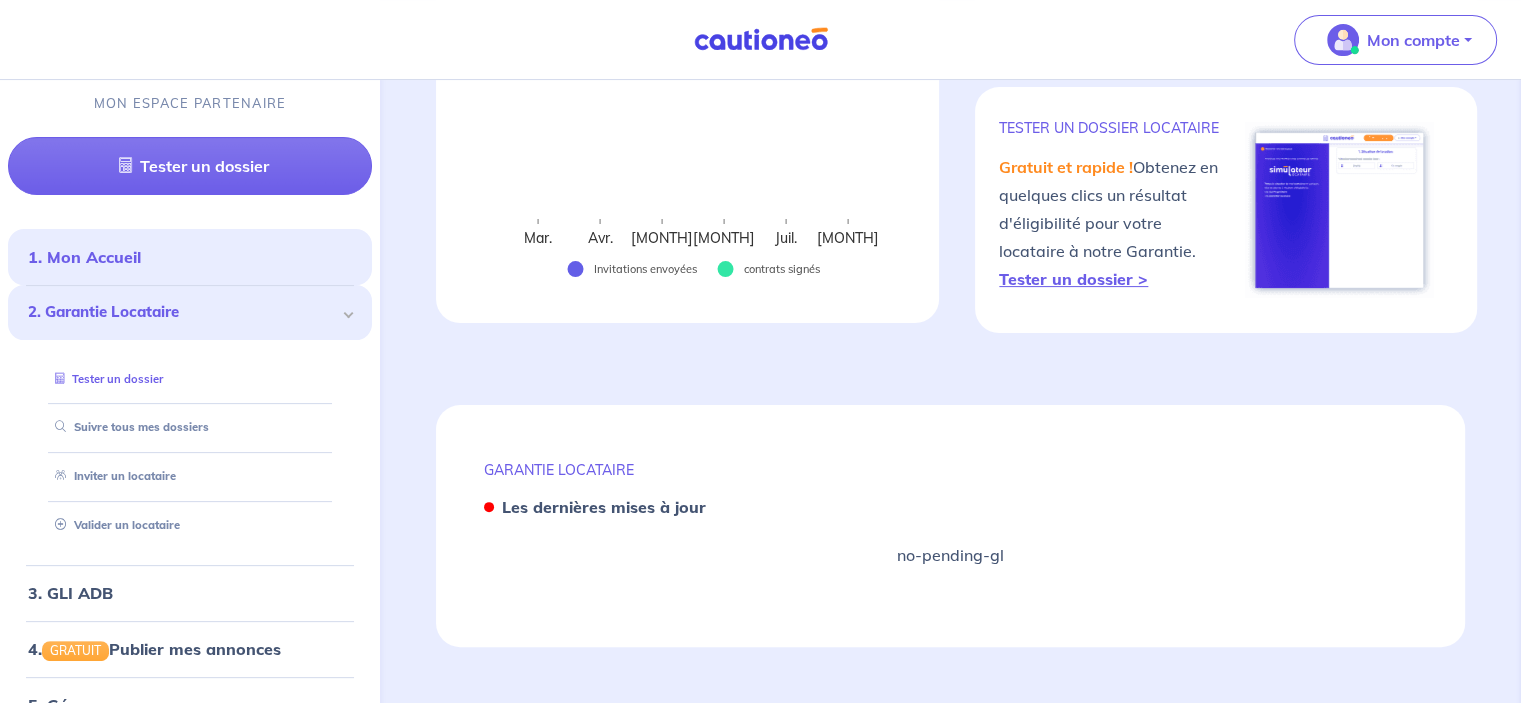 scroll, scrollTop: 200, scrollLeft: 0, axis: vertical 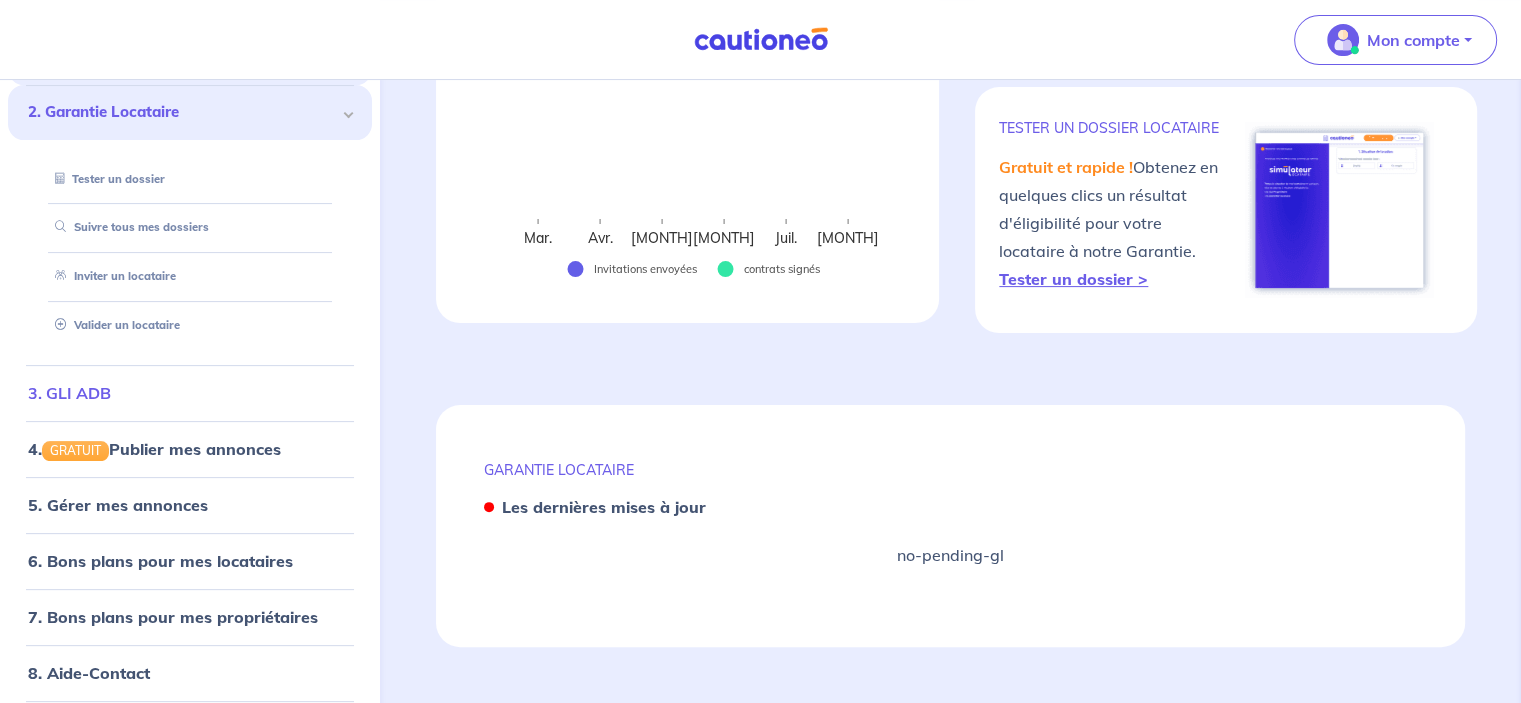 click on "3. GLI ADB" at bounding box center (69, 393) 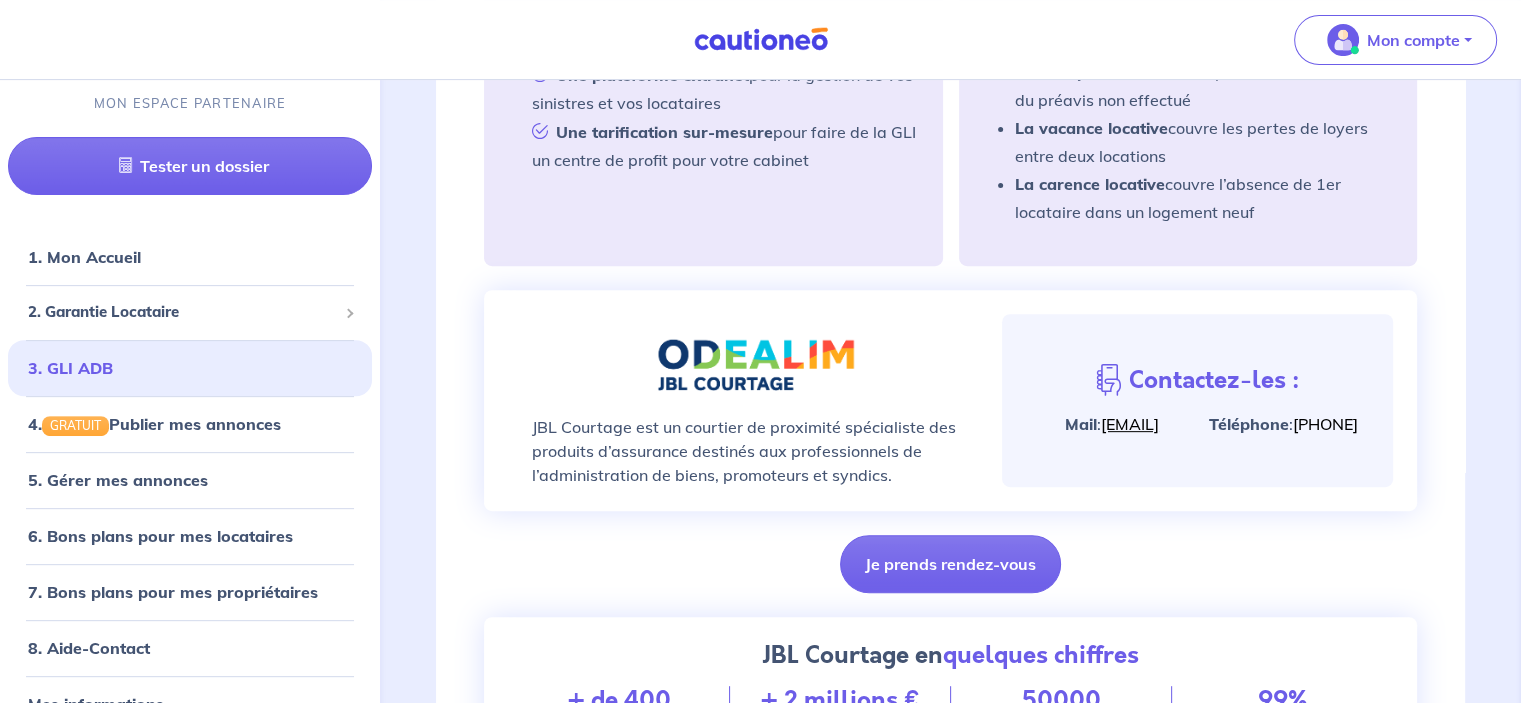 scroll, scrollTop: 903, scrollLeft: 0, axis: vertical 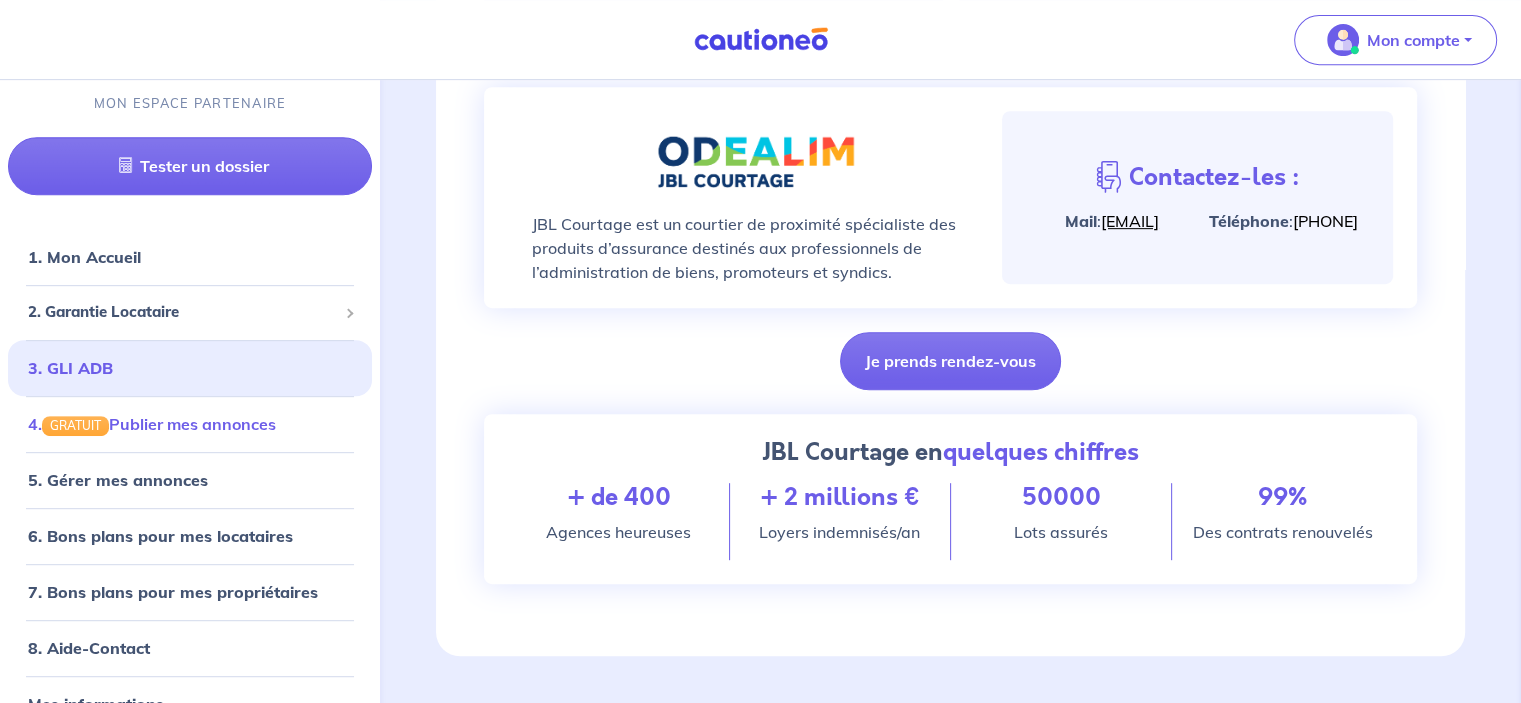 click on "4.  GRATUIT  Publier mes annonces" at bounding box center (152, 424) 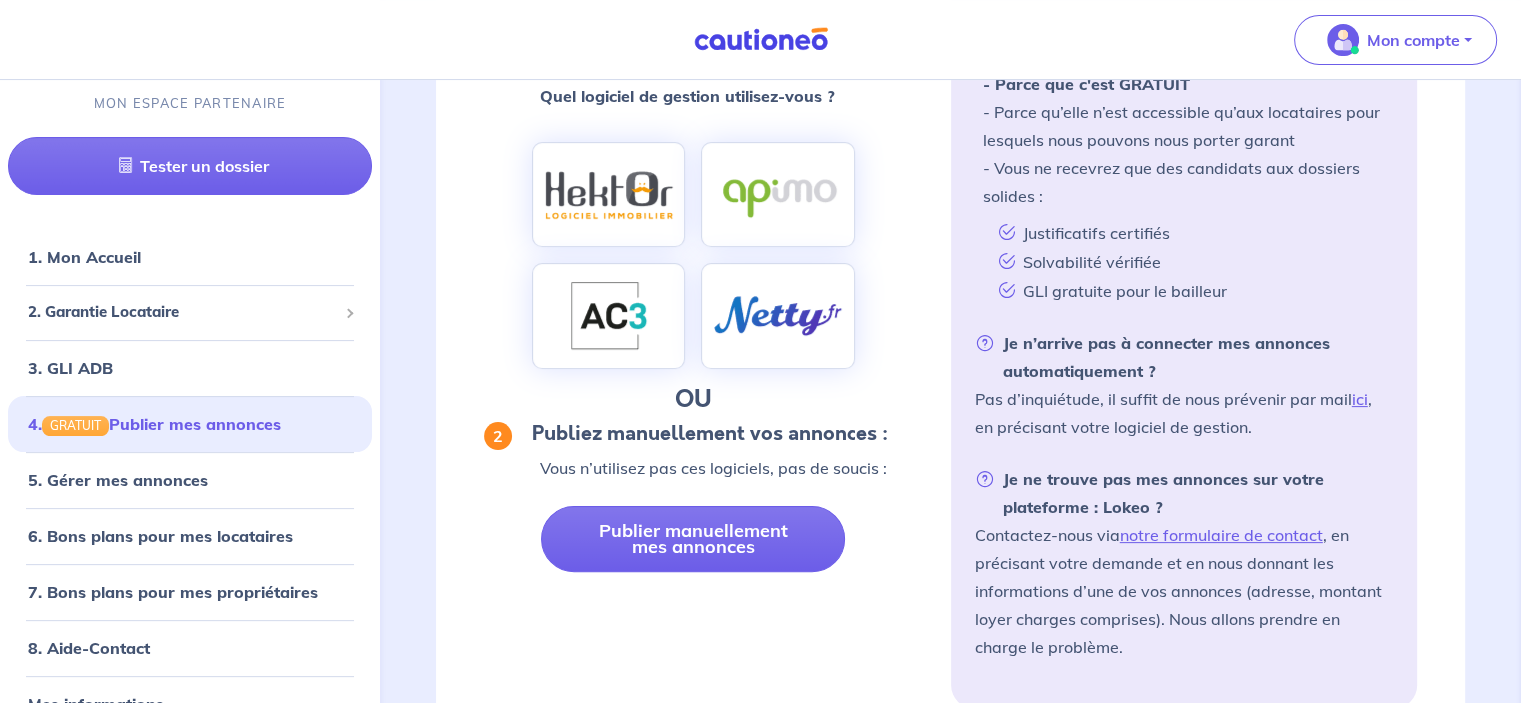 scroll, scrollTop: 540, scrollLeft: 0, axis: vertical 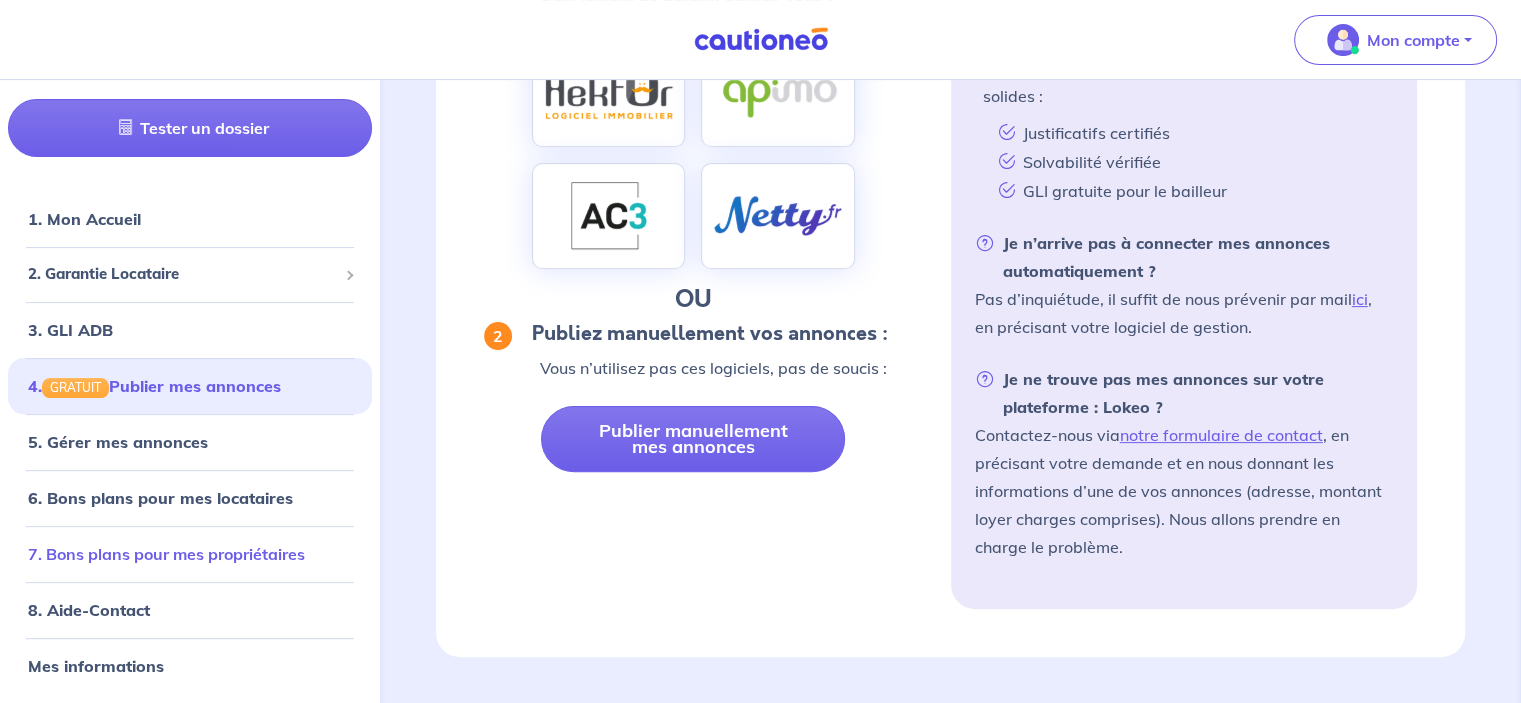 click on "7. Bons plans pour mes propriétaires" at bounding box center (166, 554) 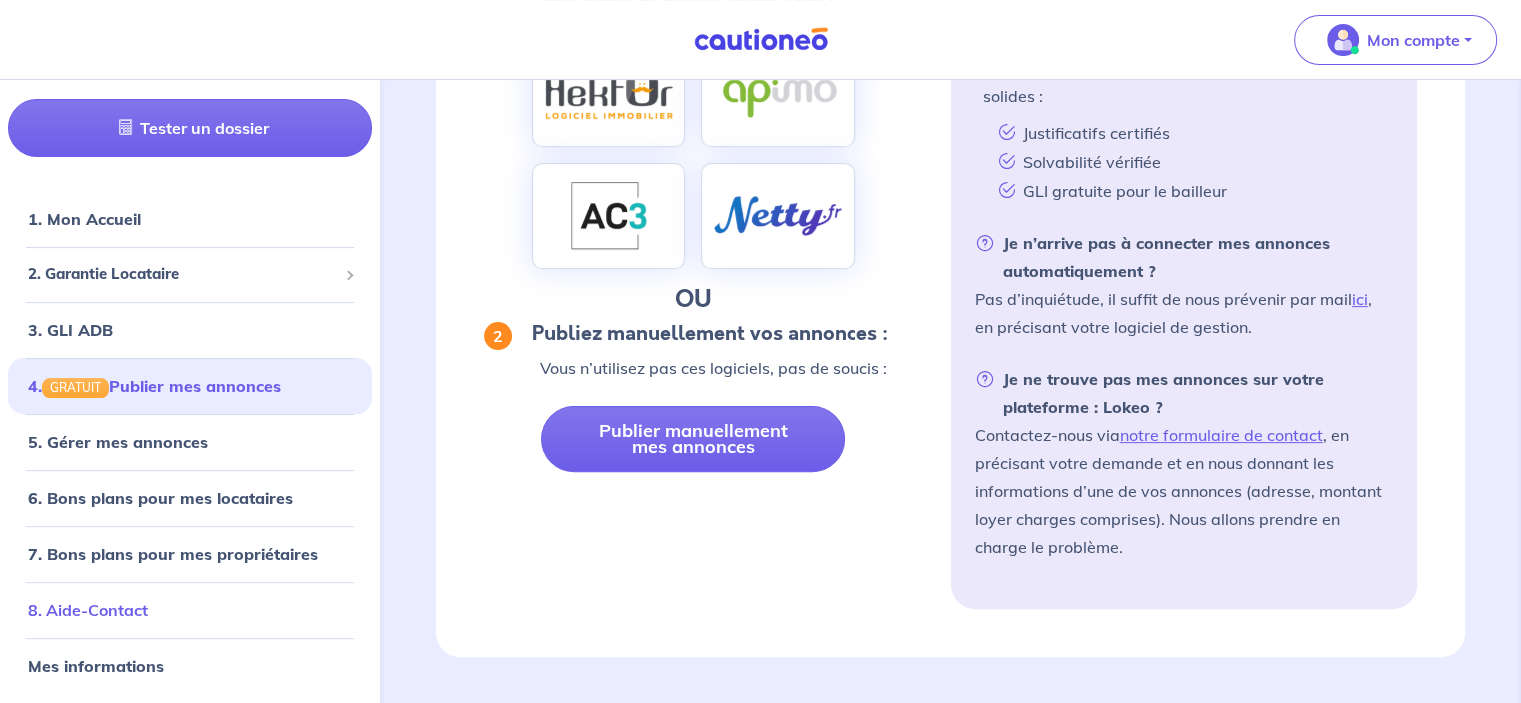 click on "8. Aide-Contact" at bounding box center [88, 610] 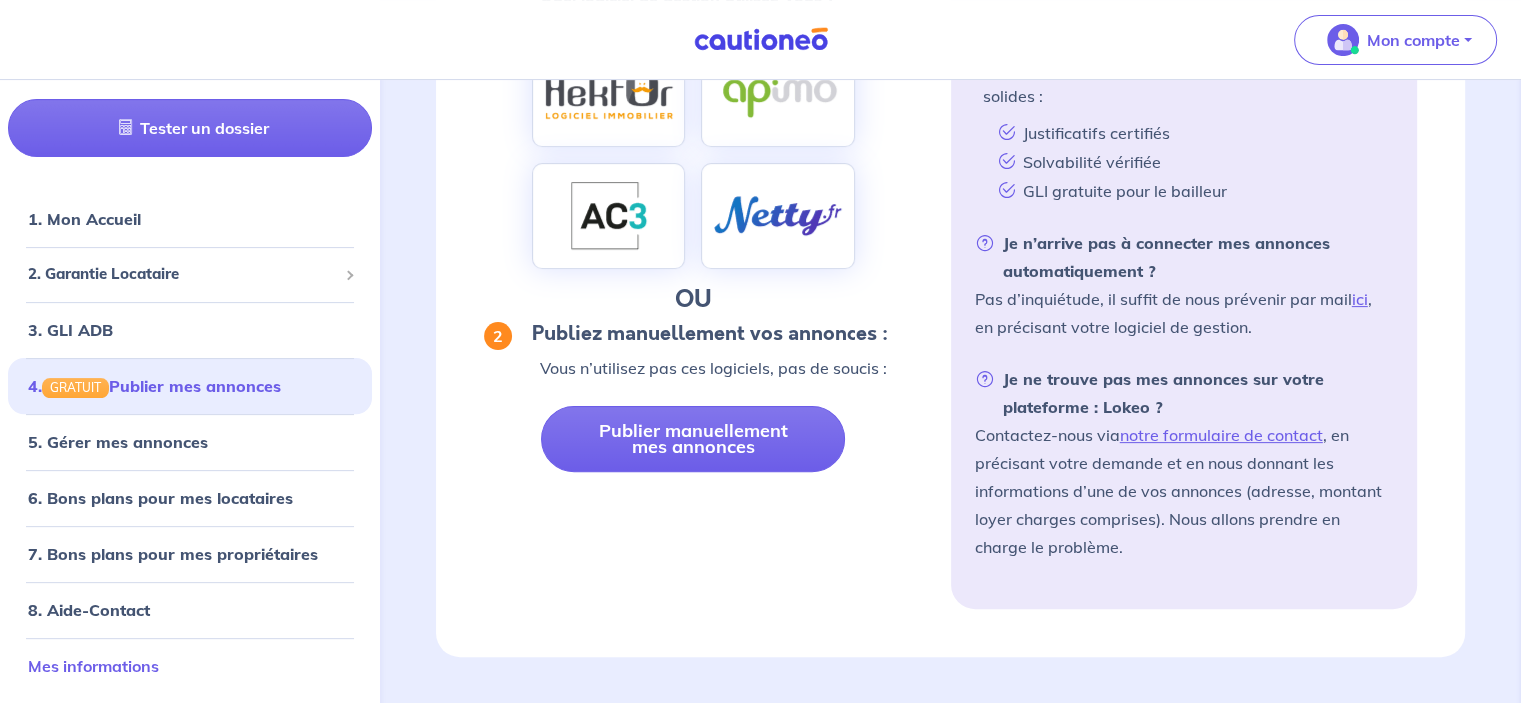 click on "Mes informations" at bounding box center (93, 666) 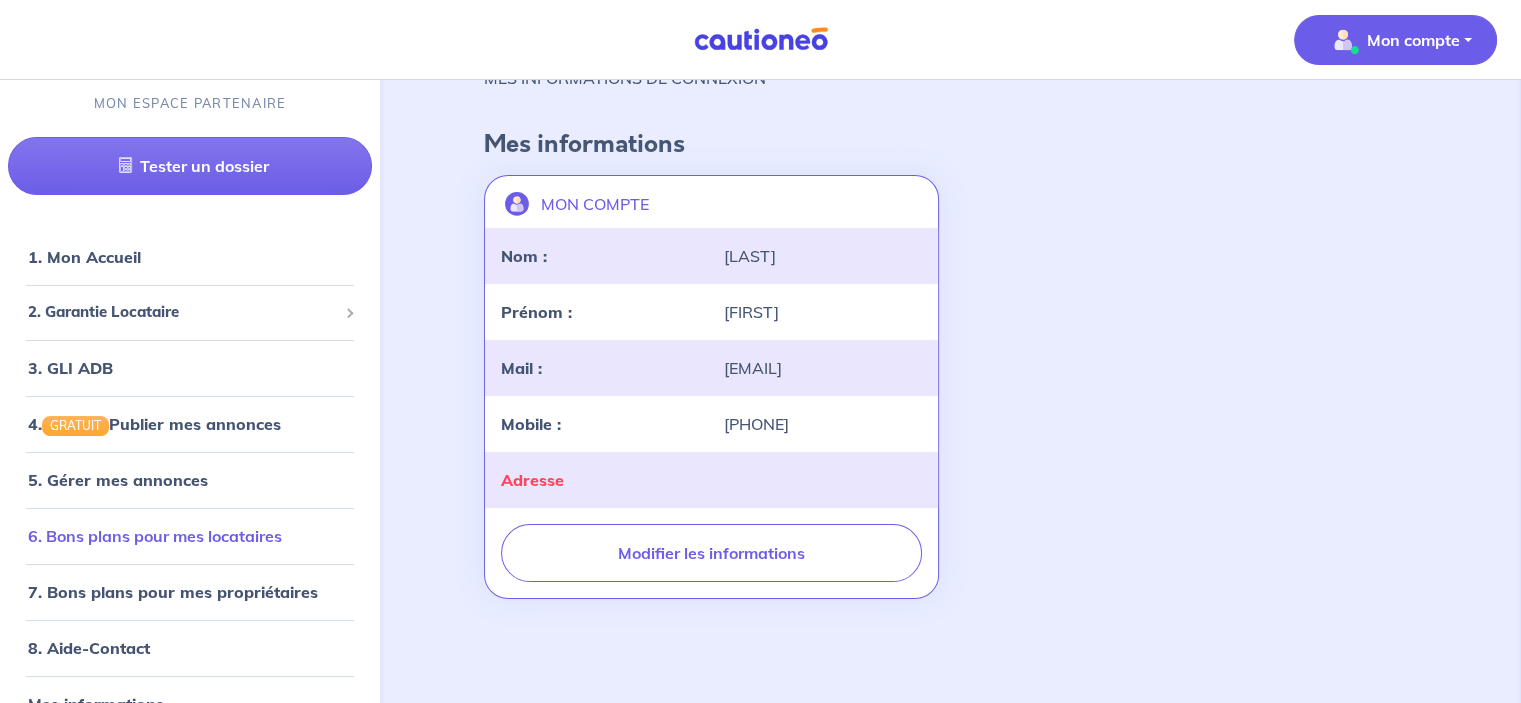 scroll, scrollTop: 0, scrollLeft: 0, axis: both 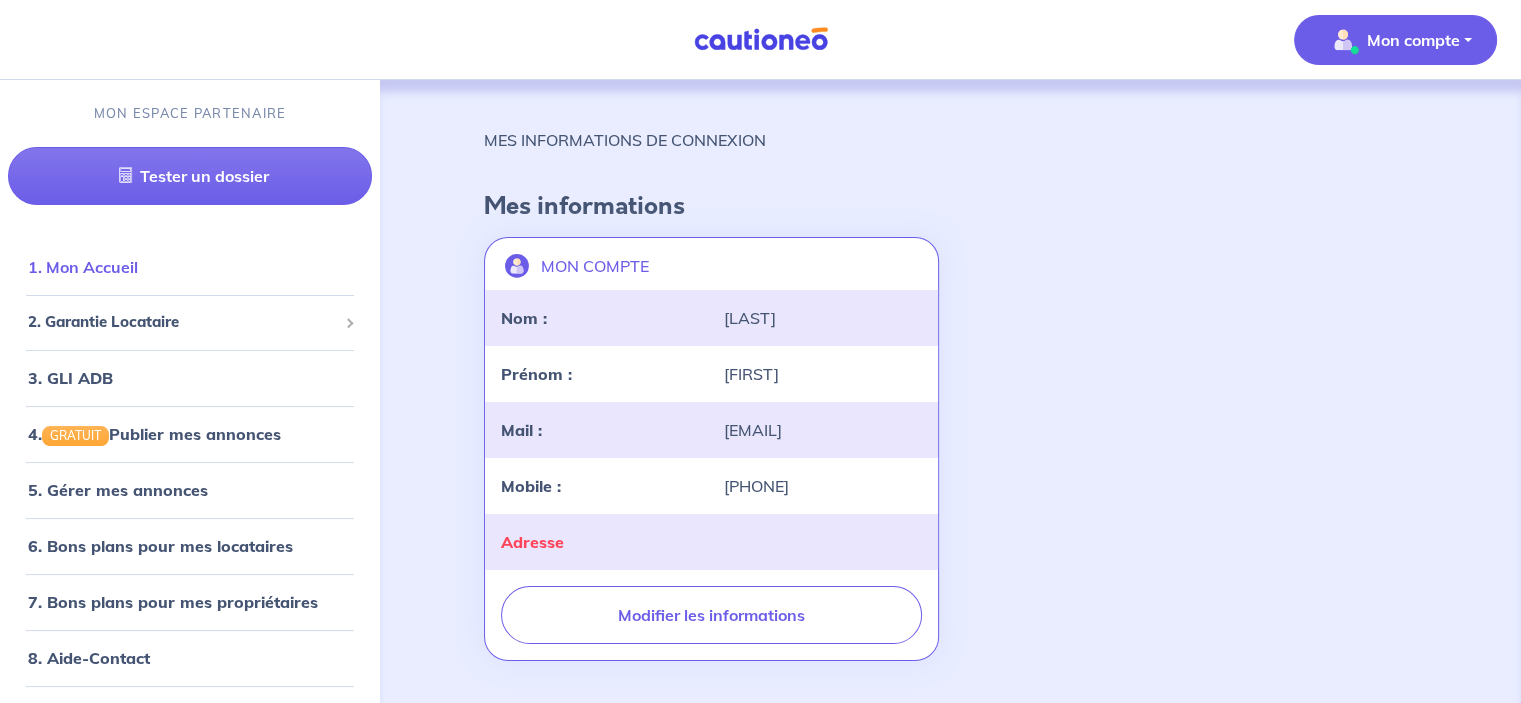 click on "1. Mon Accueil" at bounding box center (83, 267) 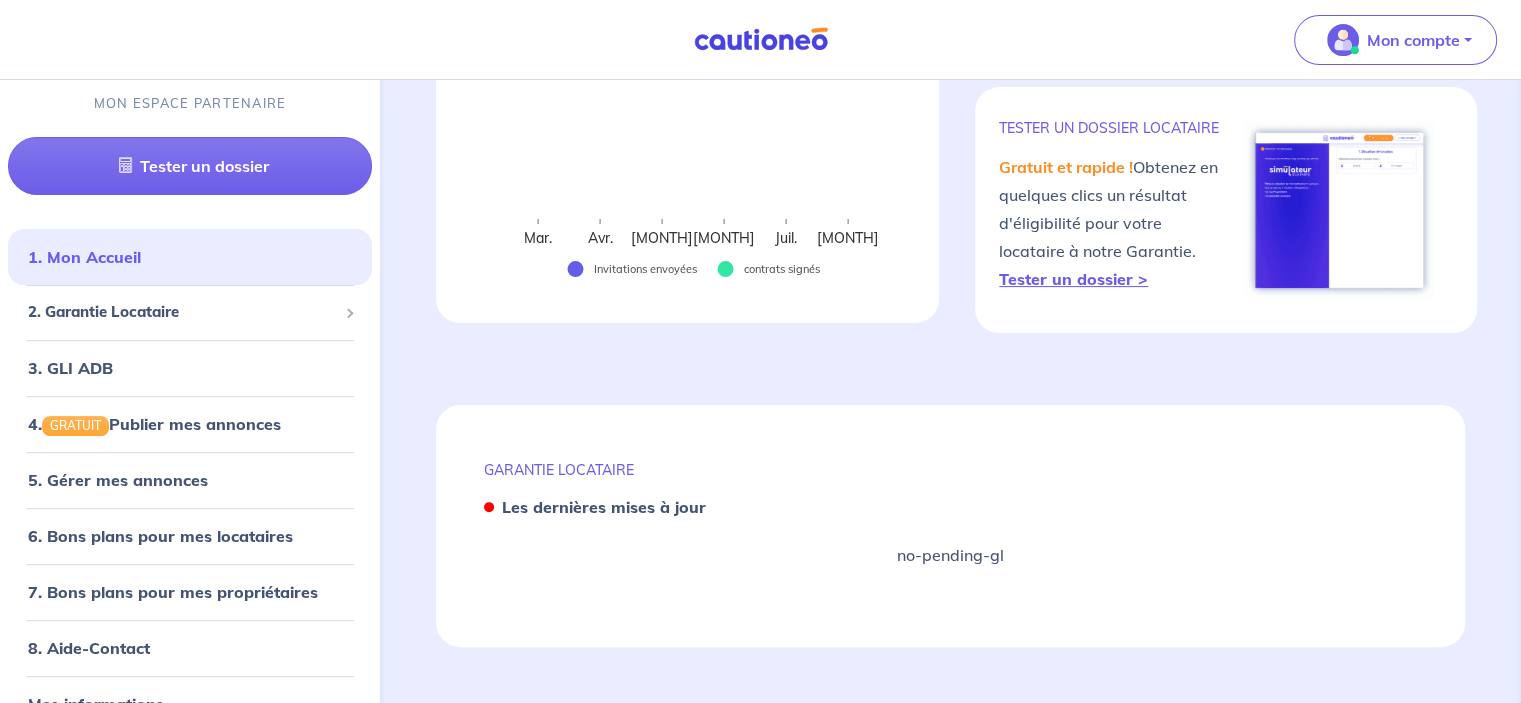 scroll, scrollTop: 0, scrollLeft: 0, axis: both 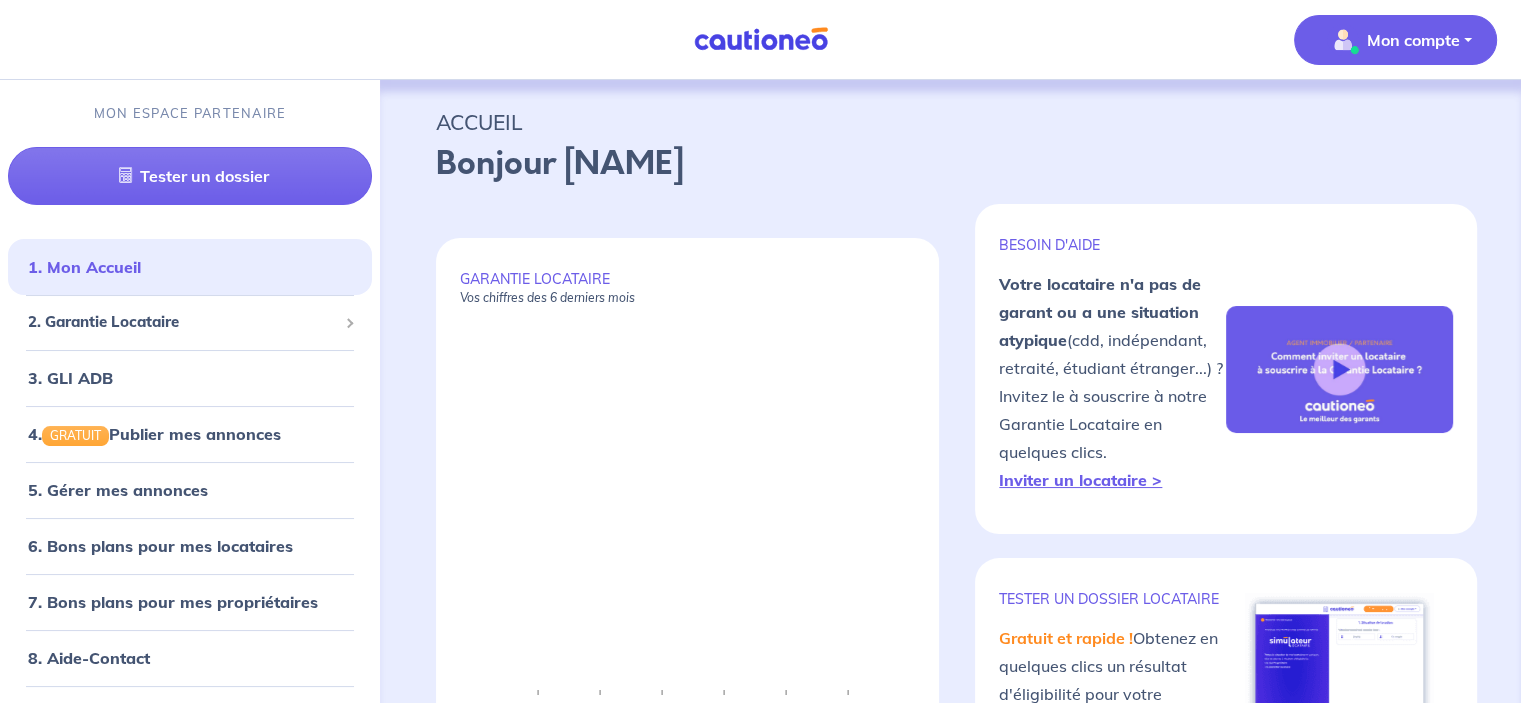 click on "Mon compte" at bounding box center (1389, 40) 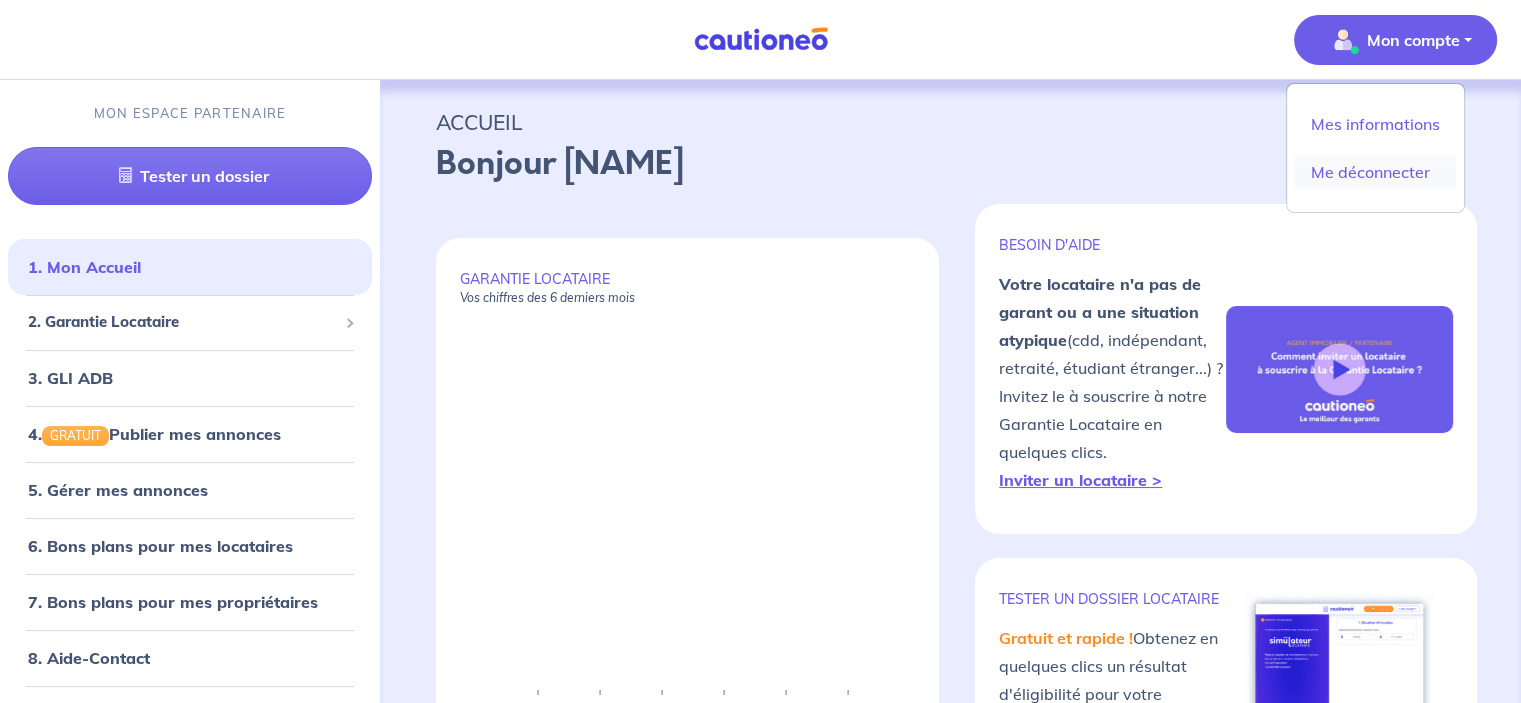 click on "Me déconnecter" at bounding box center [1375, 172] 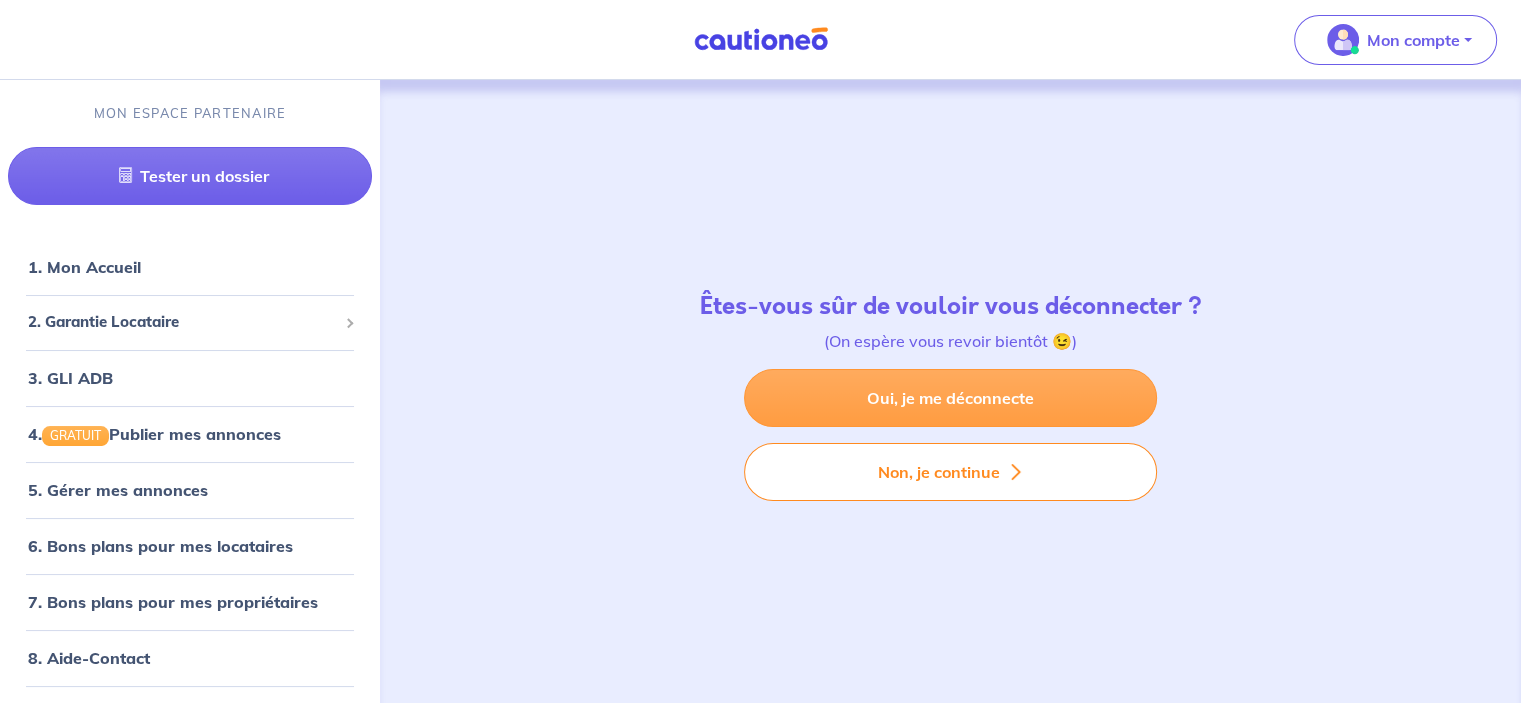 click on "Oui, je me déconnecte" at bounding box center [950, 398] 